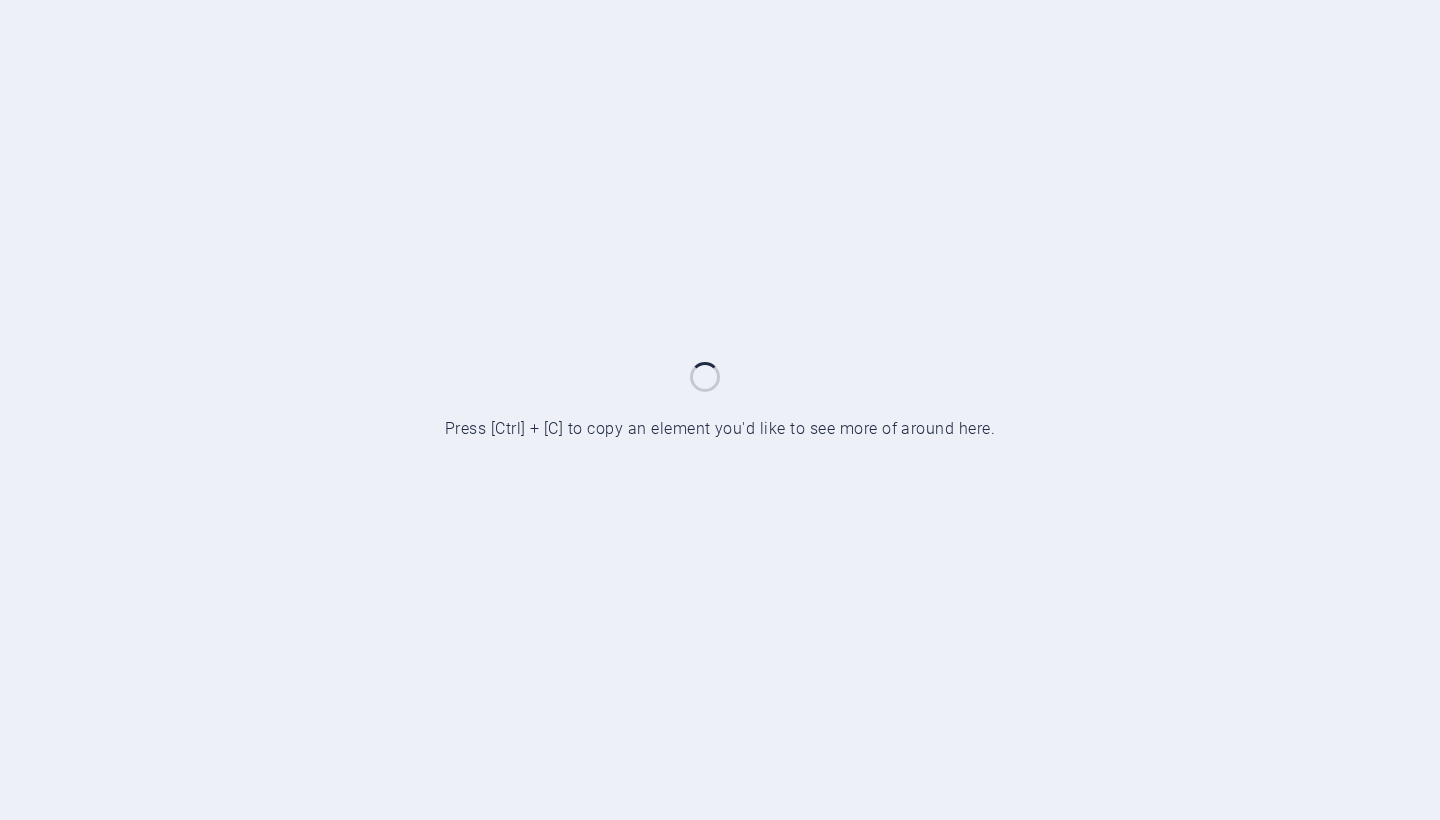 scroll, scrollTop: 0, scrollLeft: 0, axis: both 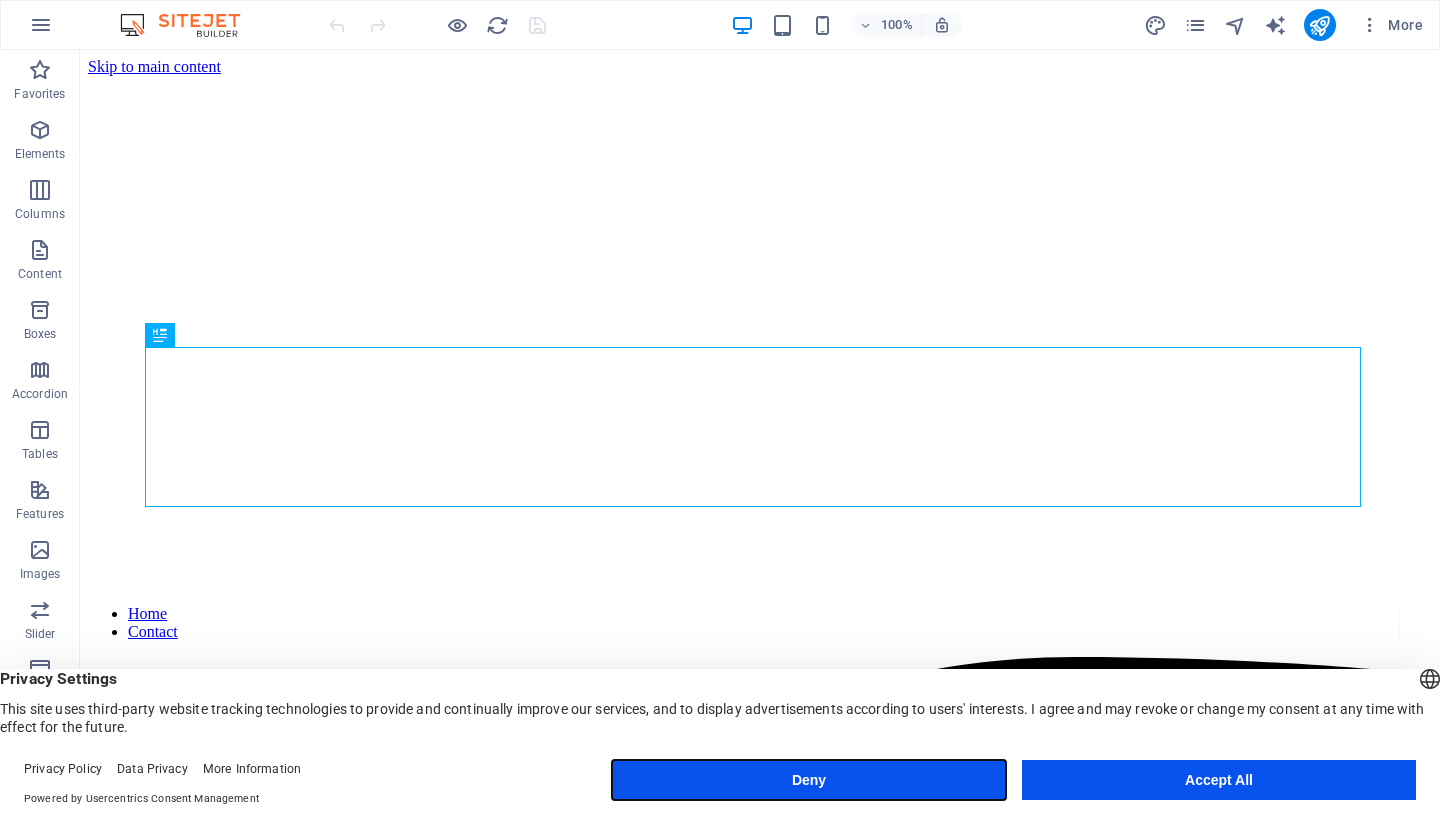 click on "Deny" at bounding box center [809, 780] 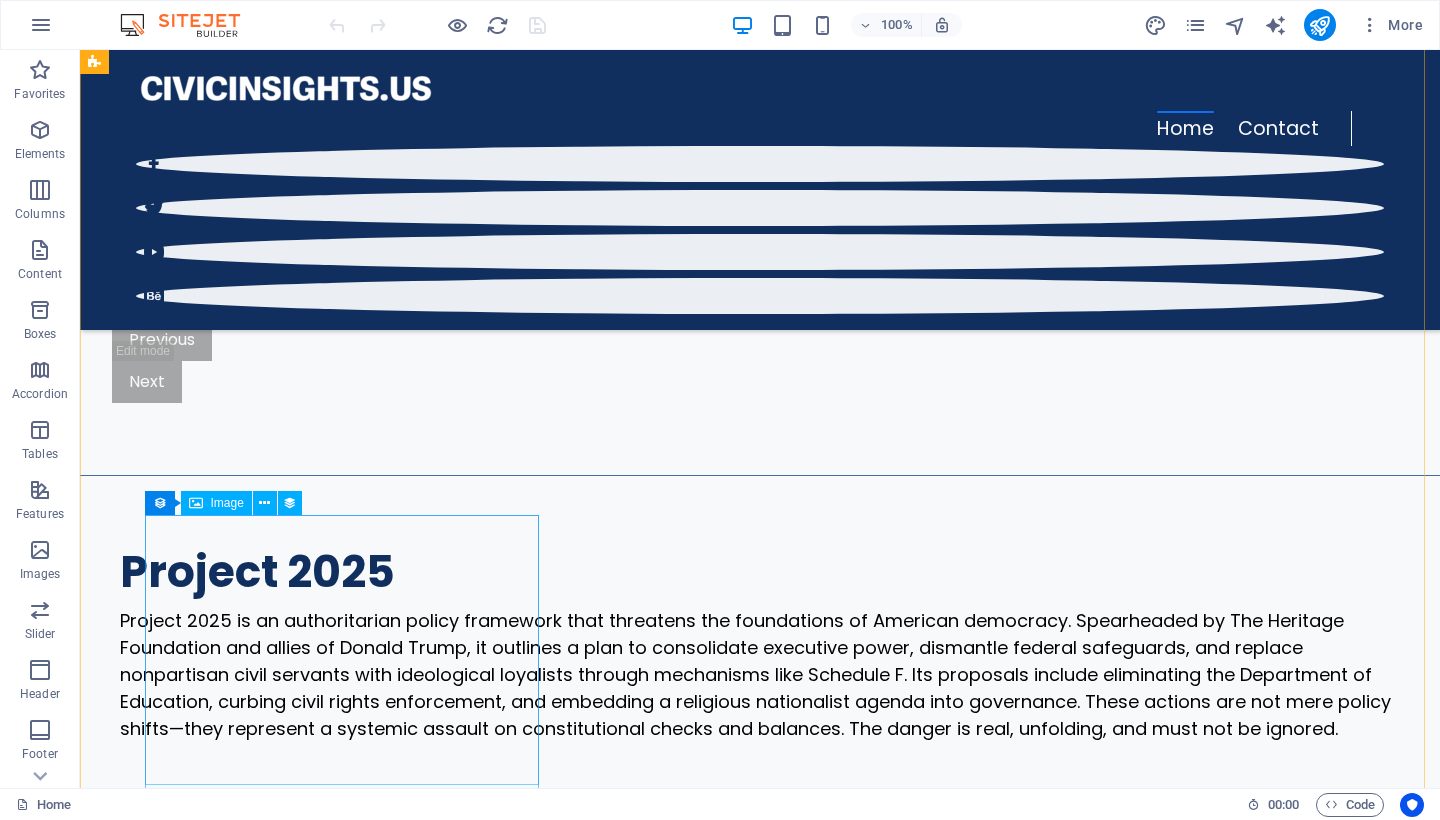 scroll, scrollTop: 3040, scrollLeft: 0, axis: vertical 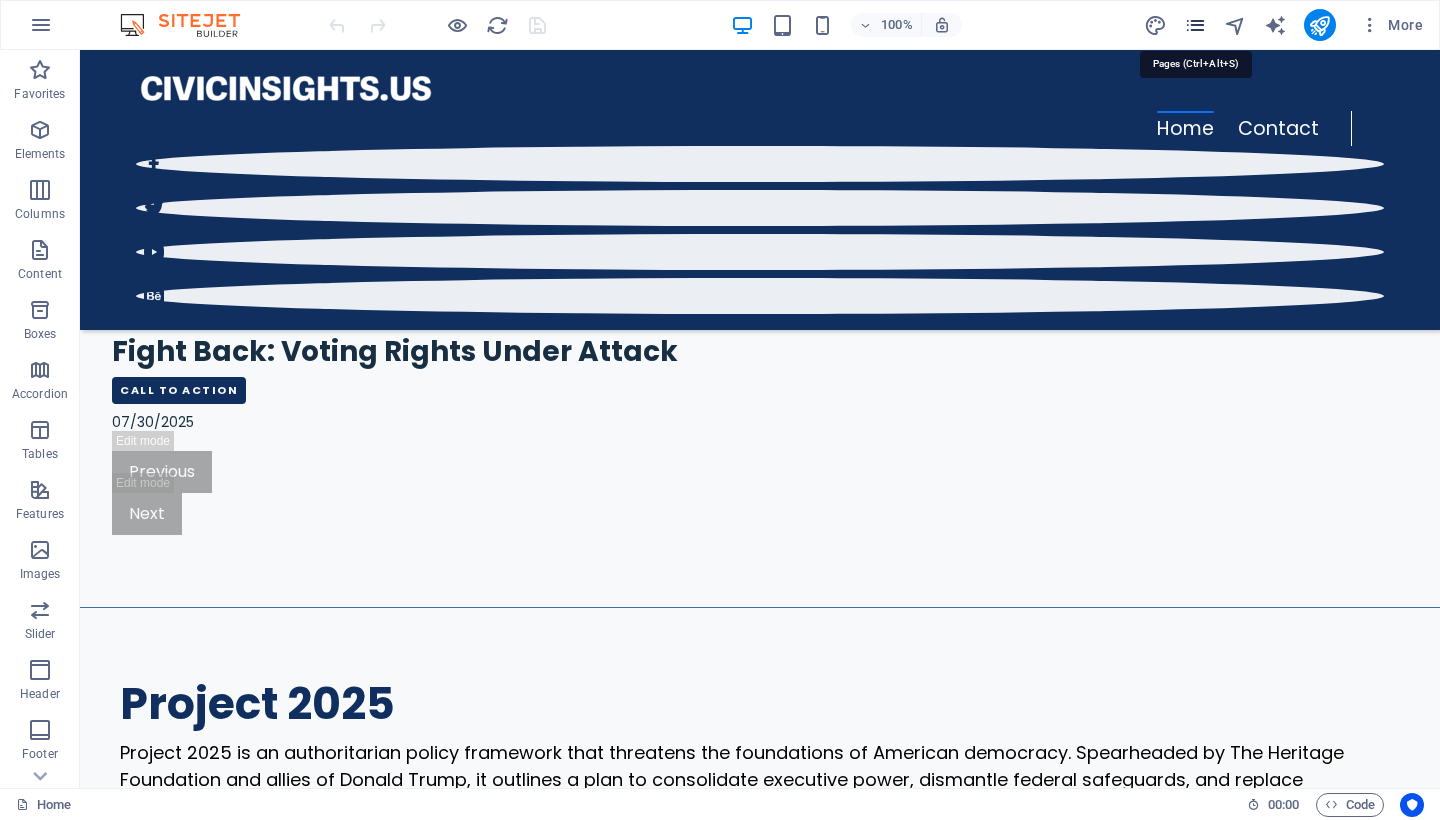 click at bounding box center [1195, 25] 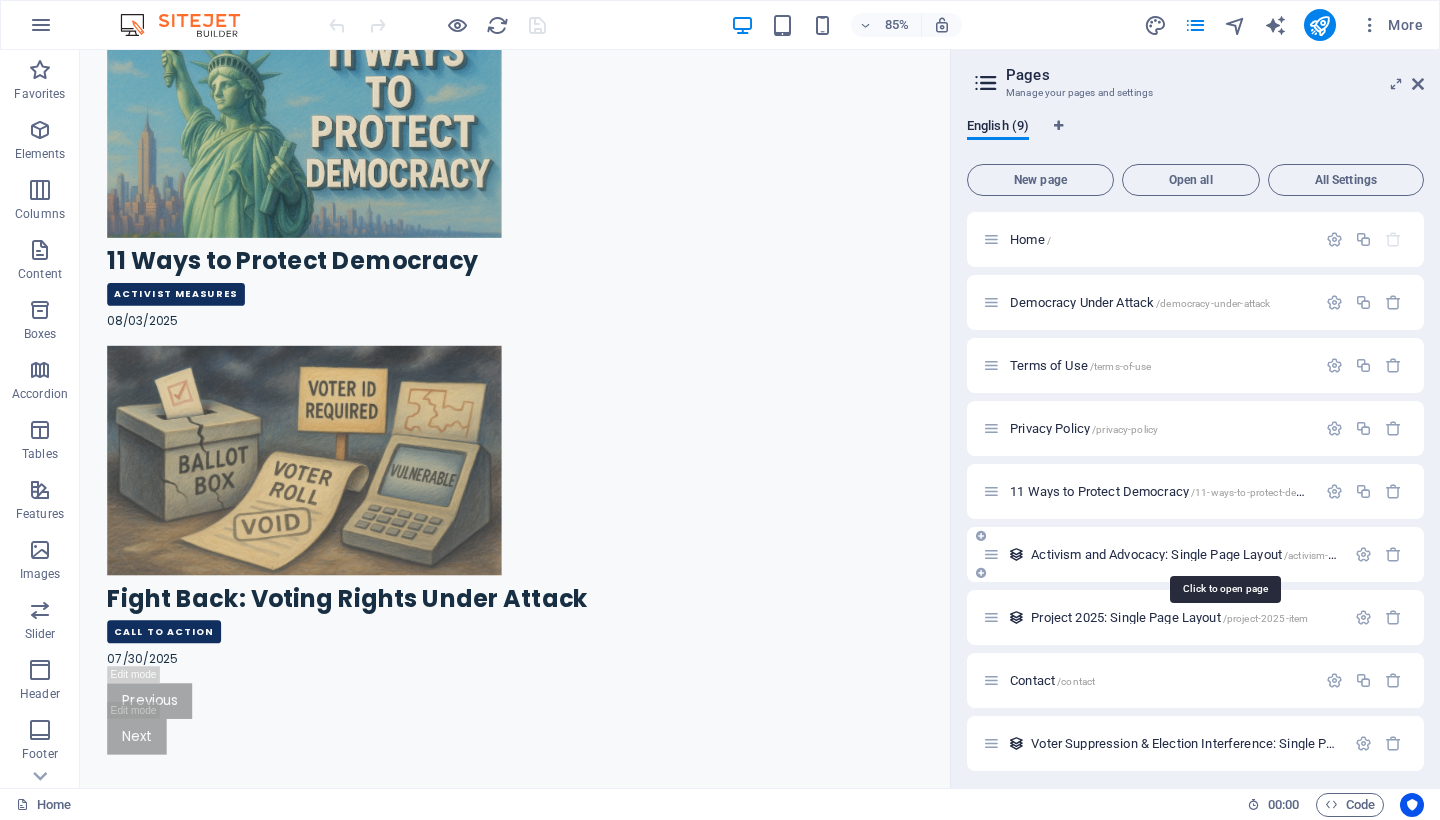 scroll, scrollTop: 7, scrollLeft: 0, axis: vertical 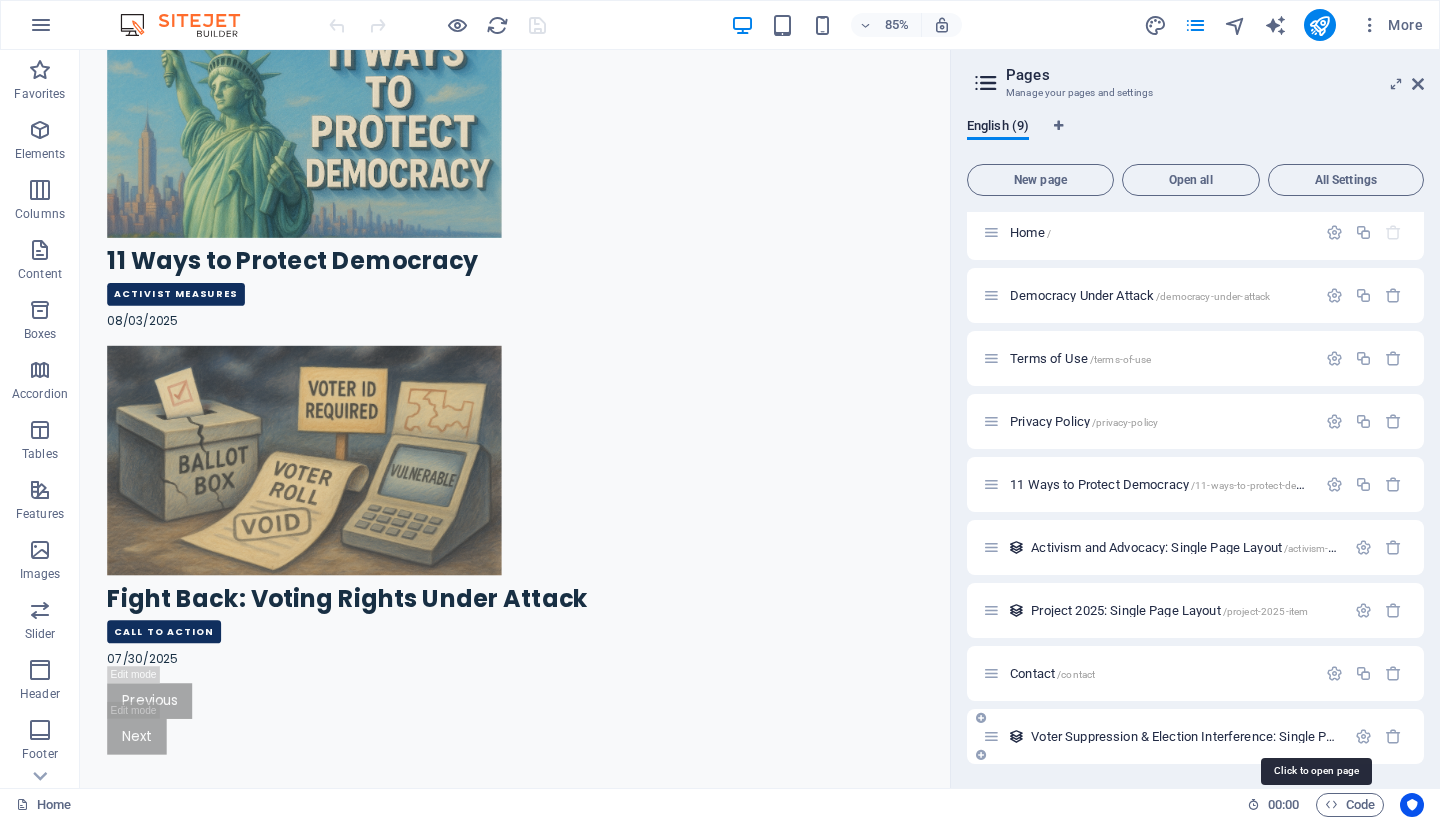 click on "Voter Suppression & Election Interference: Single Page Layout /voter-suppression-election-interference-item" at bounding box center (1313, 736) 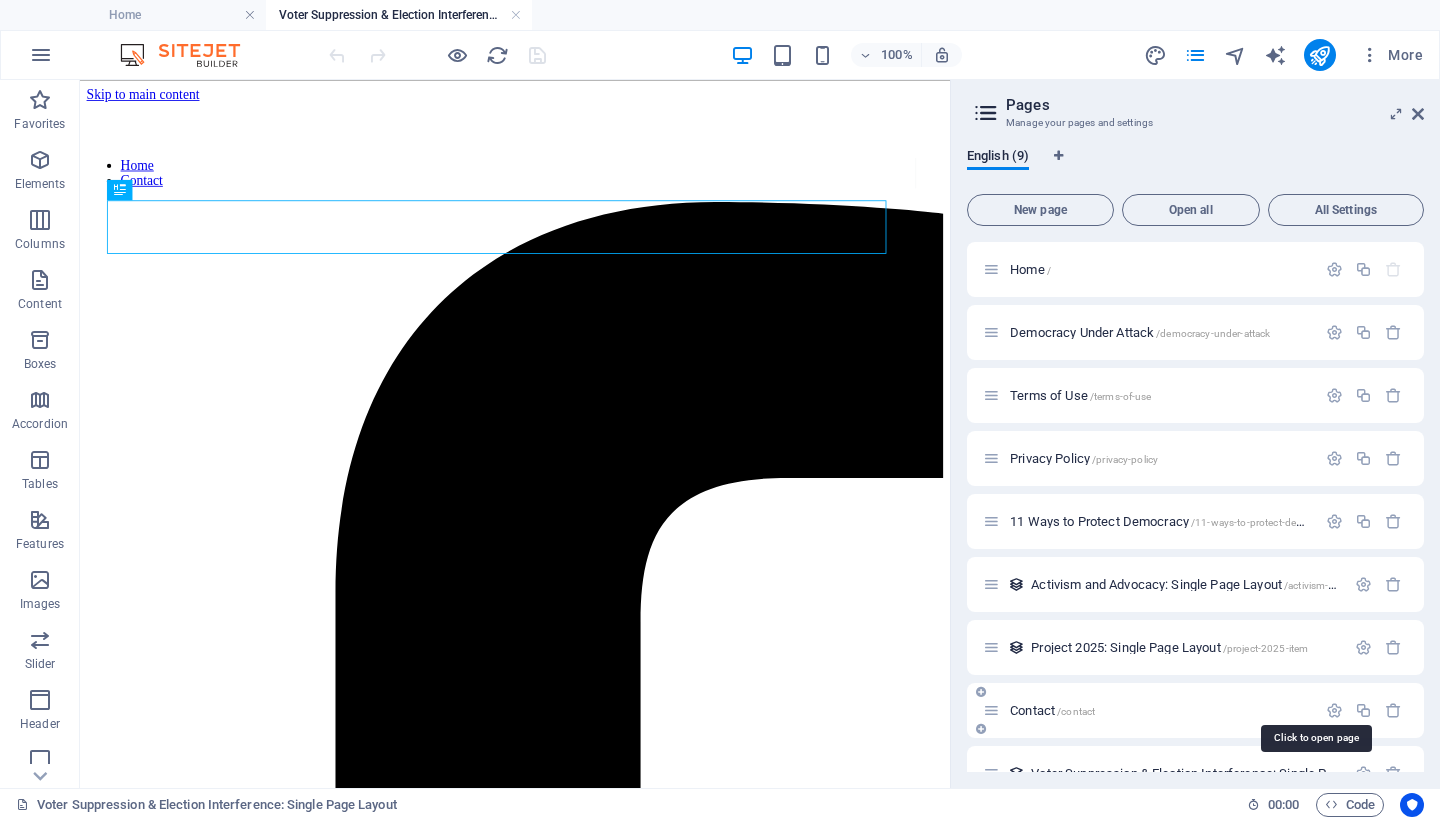 scroll, scrollTop: 0, scrollLeft: 0, axis: both 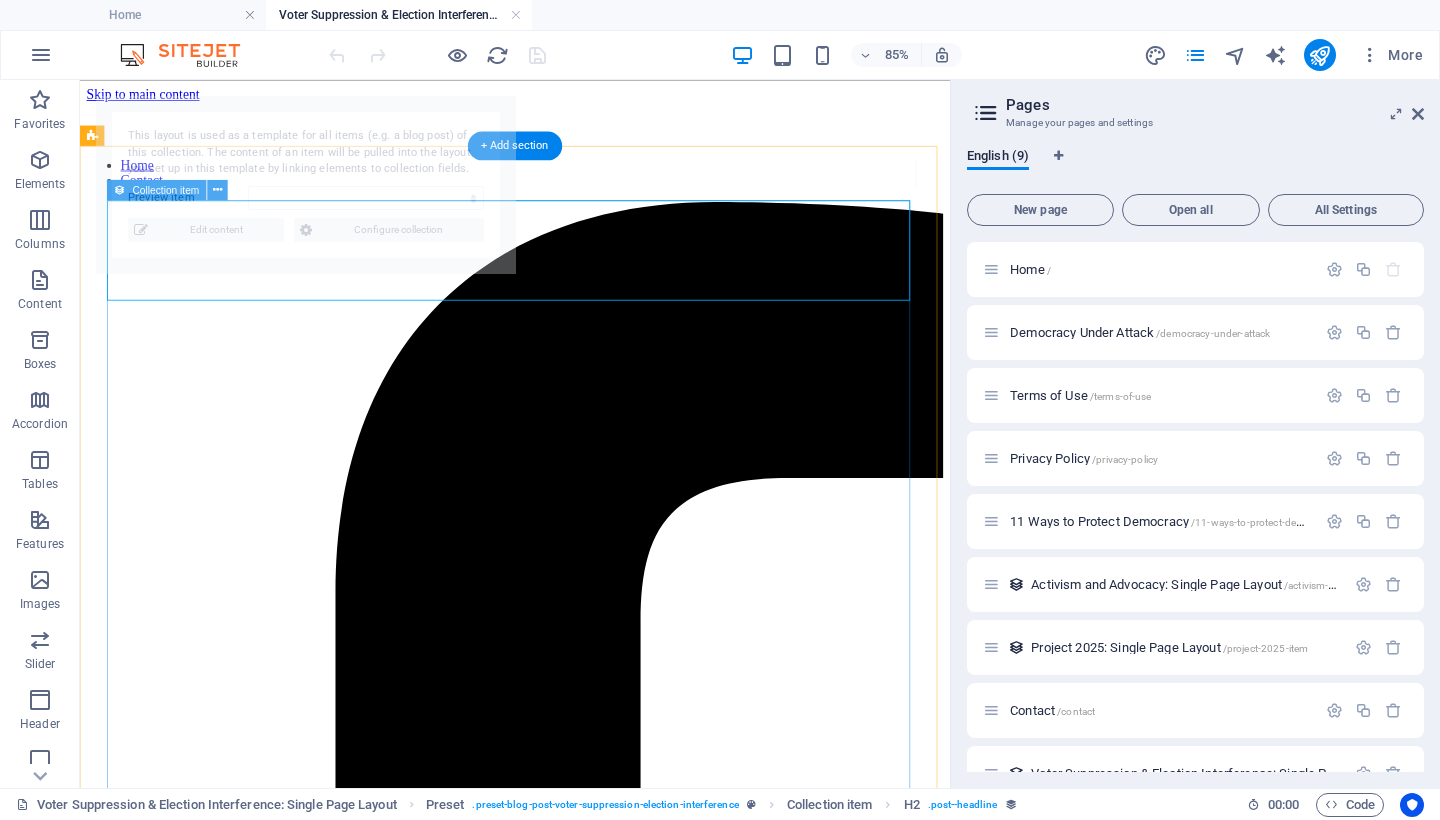 select on "68926ad53454db928f0b10cc" 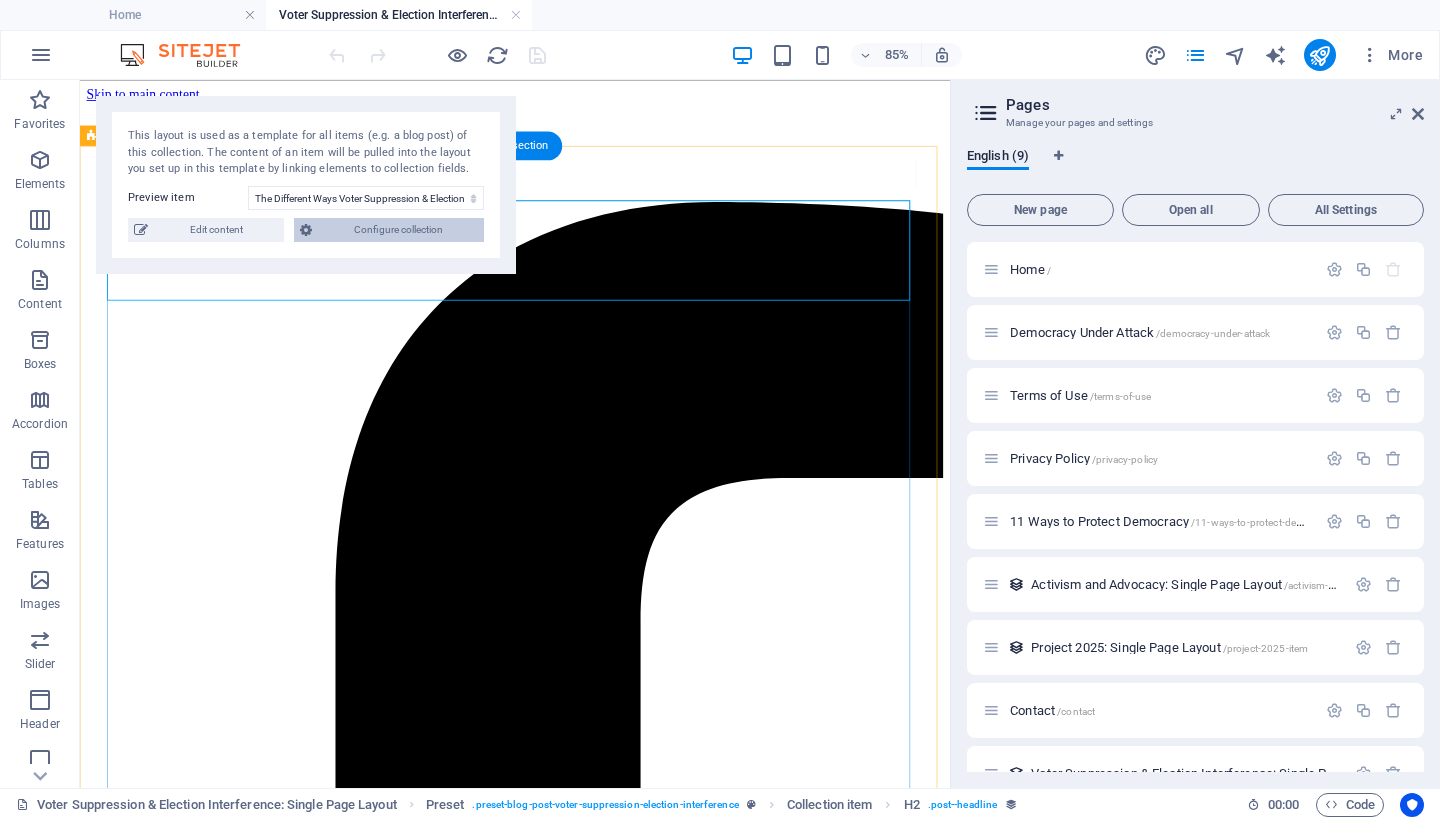click on "Configure collection" at bounding box center (398, 230) 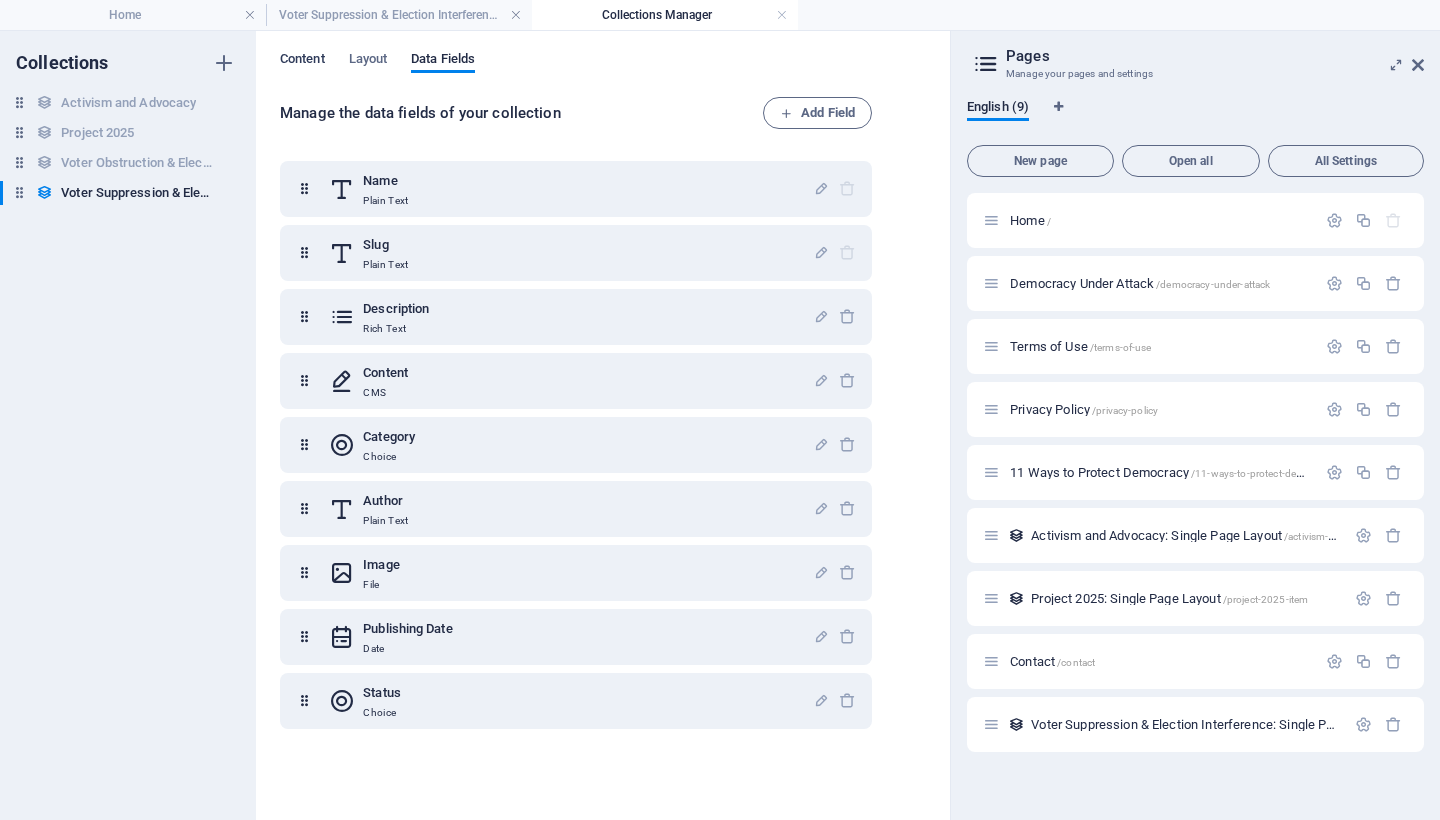 click on "Content" at bounding box center (302, 61) 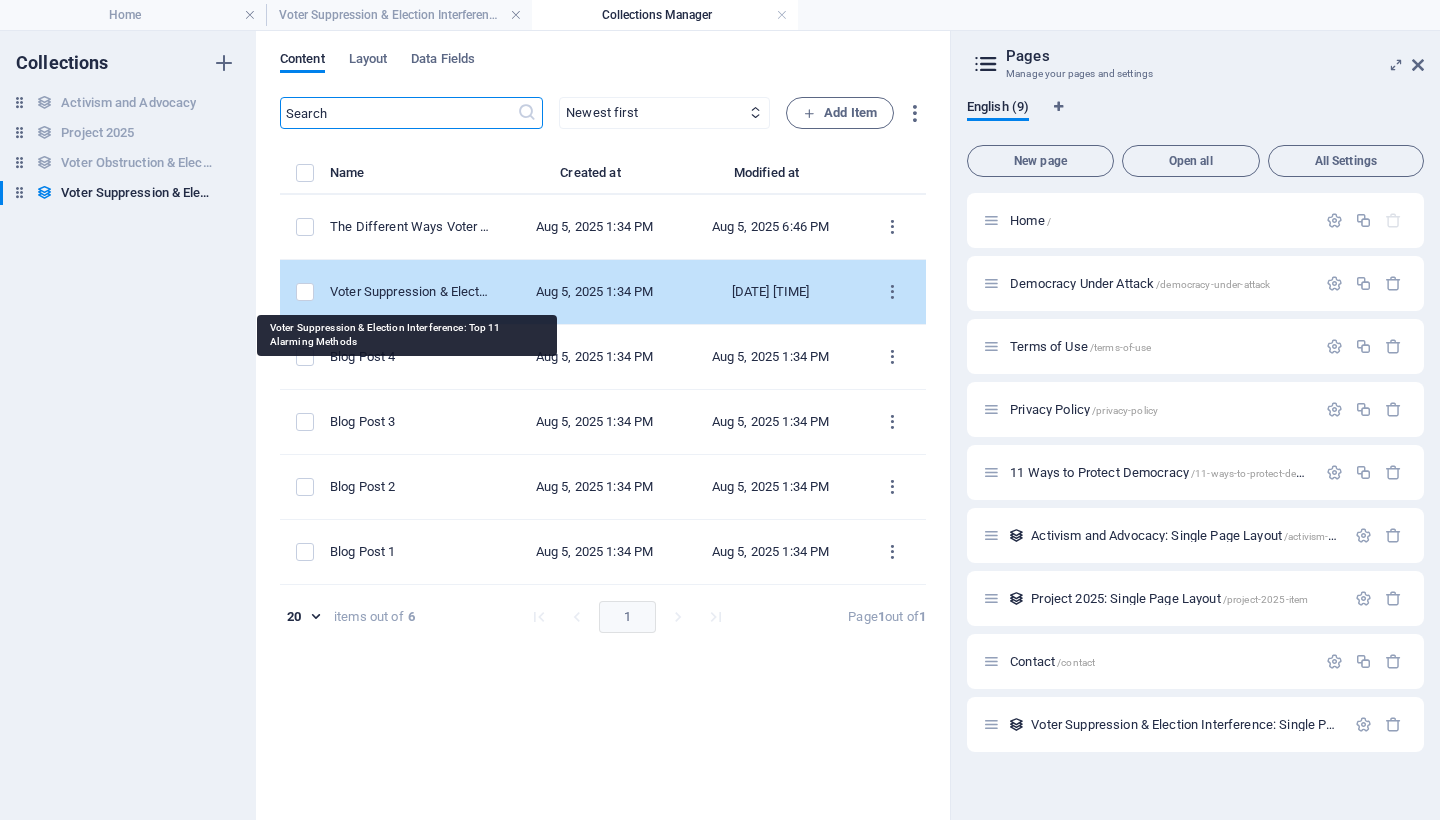 click on "Voter Suppression & Election Interference: Top 11 Alarming Methods" at bounding box center (410, 292) 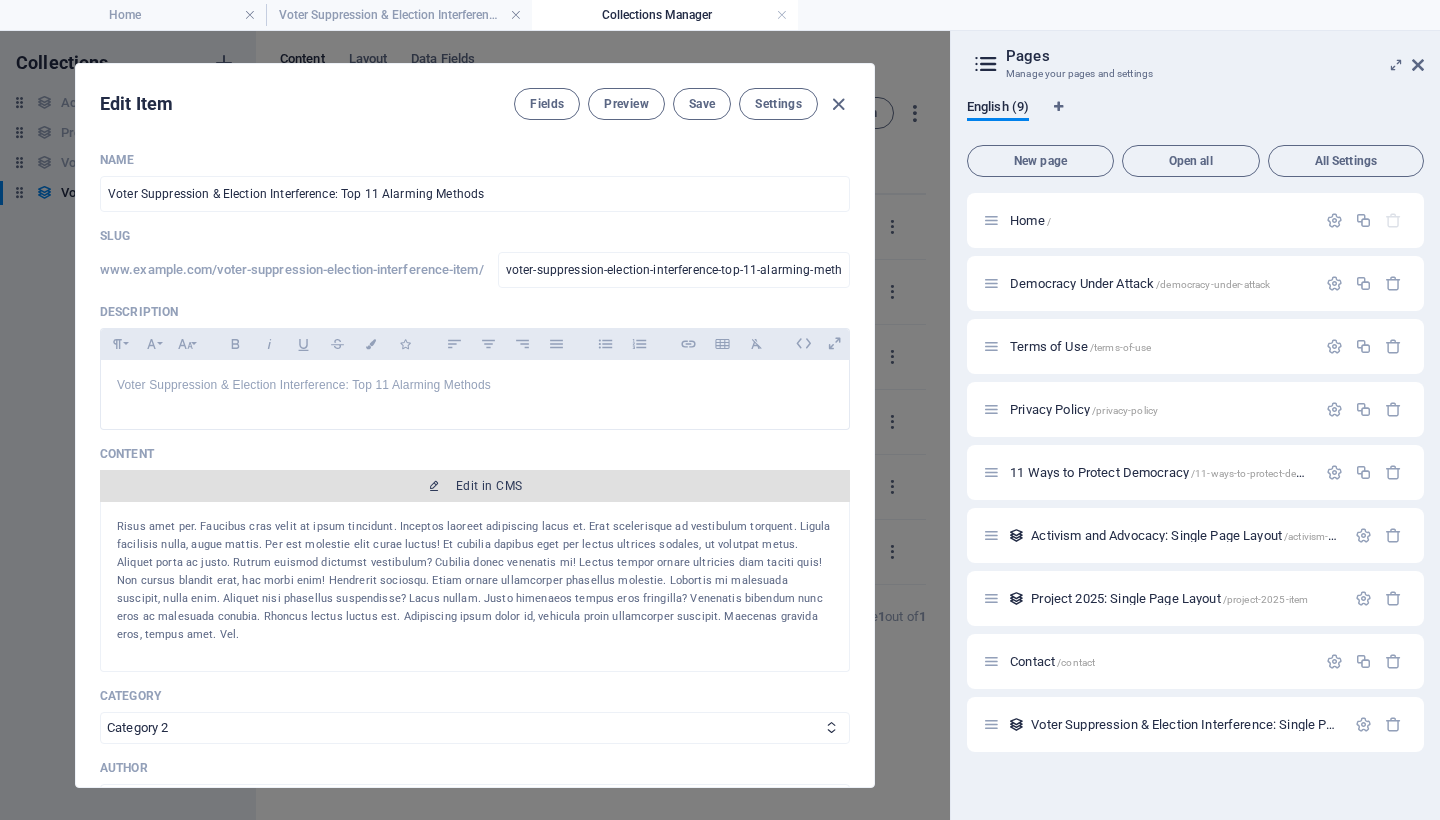click on "Edit in CMS" at bounding box center (475, 486) 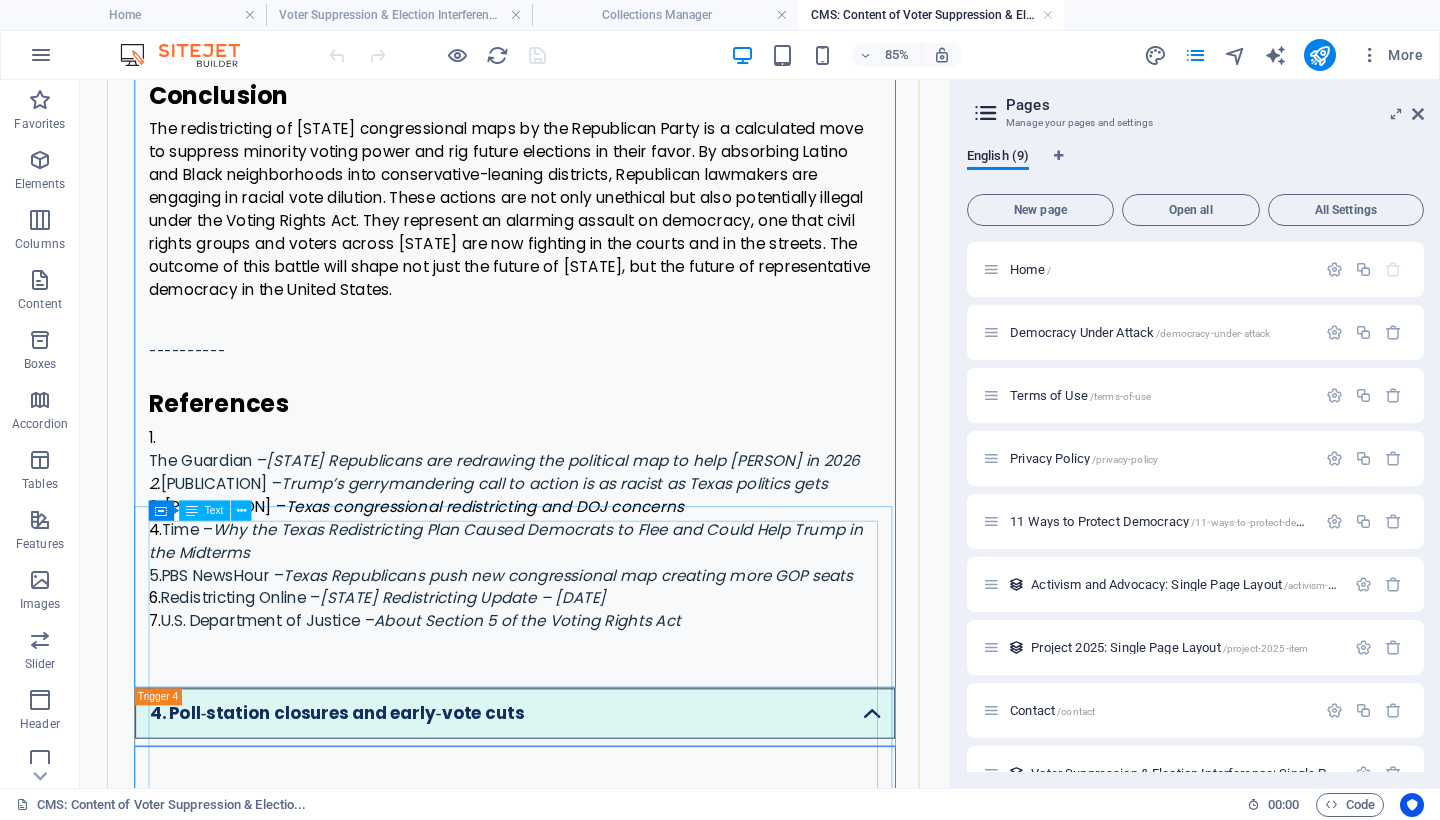 scroll, scrollTop: 8366, scrollLeft: 0, axis: vertical 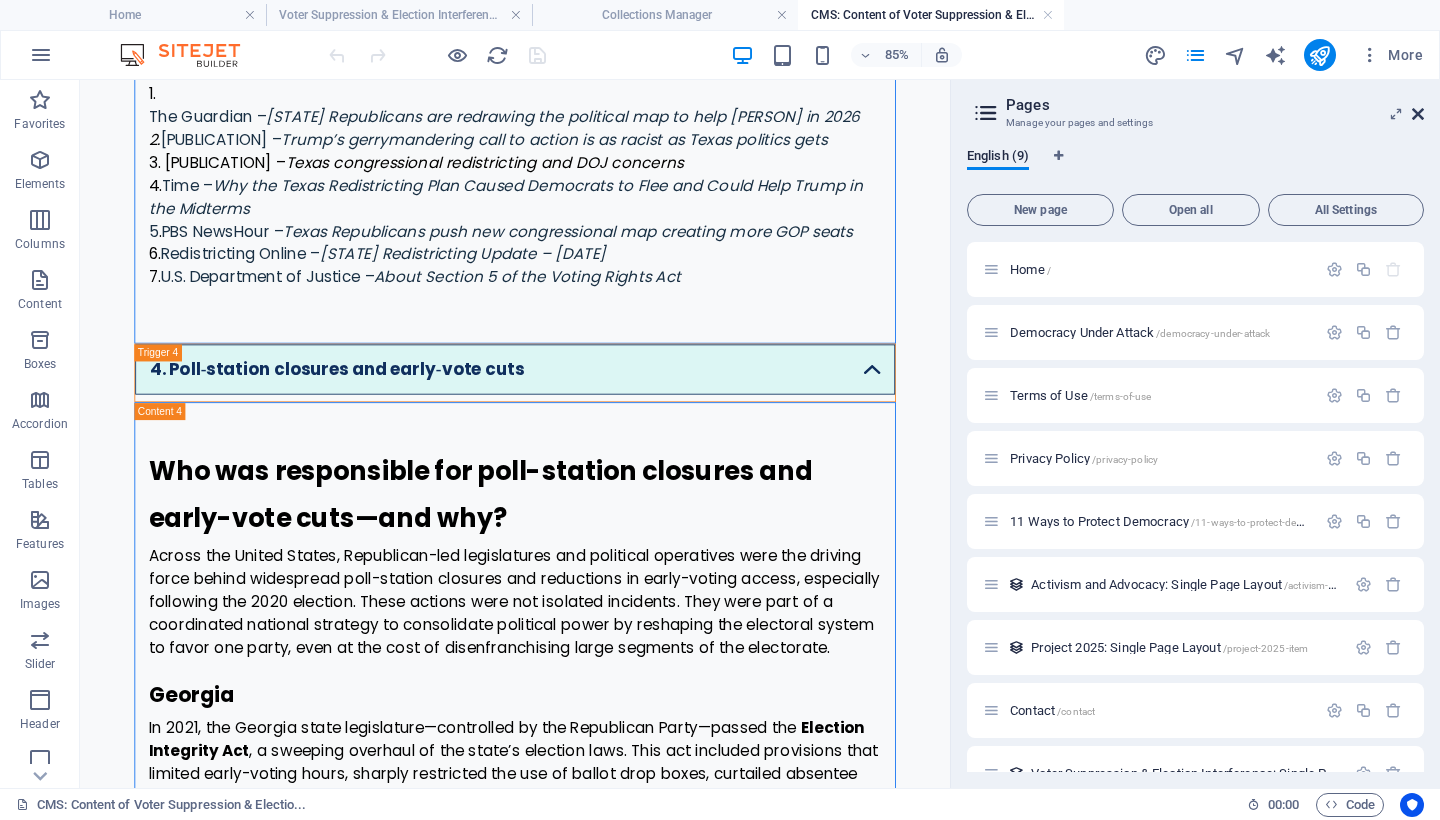 click at bounding box center [1418, 114] 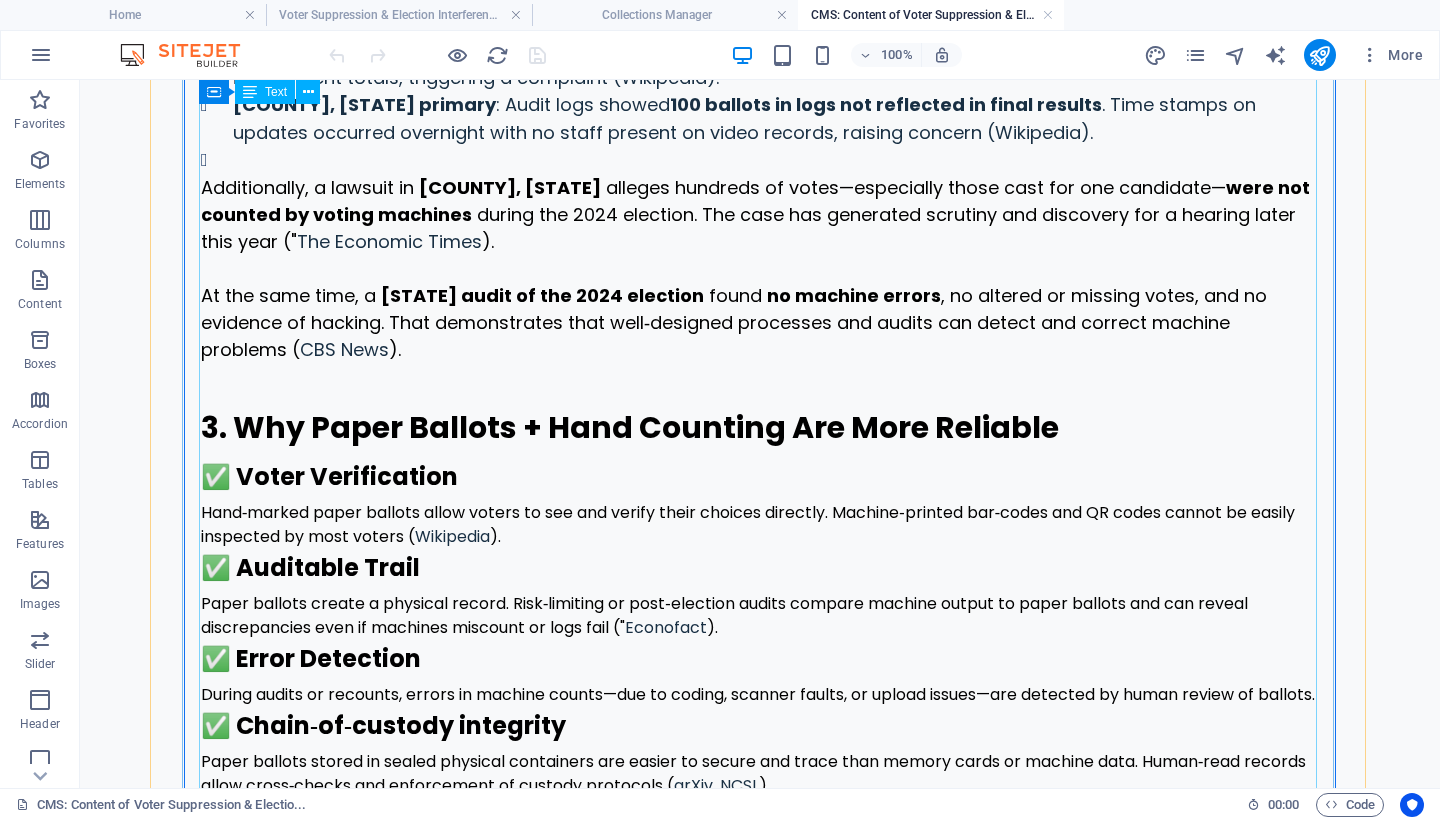scroll, scrollTop: 12008, scrollLeft: 0, axis: vertical 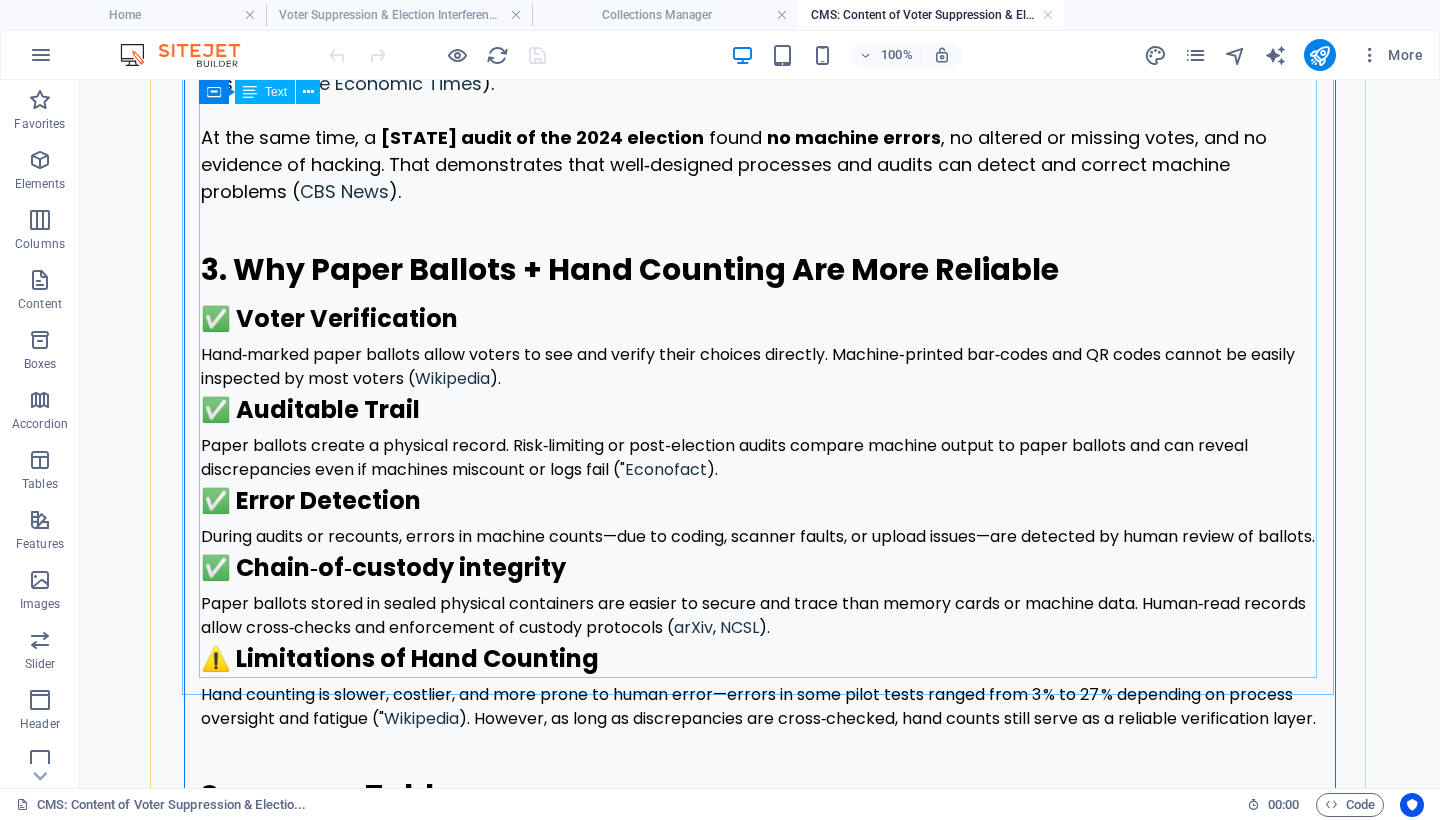 click on "1. Machine Vulnerabilities: How and Where They Fail Optical‑scan misreads Scanners can miscount due to dust specks, paper folds, or streaks. A fold line or dust can register as a vote mistakenly ( Wikipedia ). Ballot layout or coding mismatches If paper ballots shift positions or bar‑code numbering does not align with candidate names, votes can be tallied for wrong candidates. An example occurred in a 2020 [STATE] race where ranking shifts caused scanner miscounts ( AP News ,   Wikipedia ). Barcode or QR code reliance Many ballot marking devices encode votes in QR codes instead of names. Voters cannot verify machine‑readable codes. If a malicious or buggy system misaligns codes and names, votes may go uncounted or misallocated ( Wikipedia ). Firmware and software flaws Systems like Dominion’s ImageCast X have had vulnerabilities allowing privilege escalation or malware installation when someone has physical or administrative access to the device ( CISA ). Chain-of‑custody weaknesses arXiv ).   )." at bounding box center [760, 151] 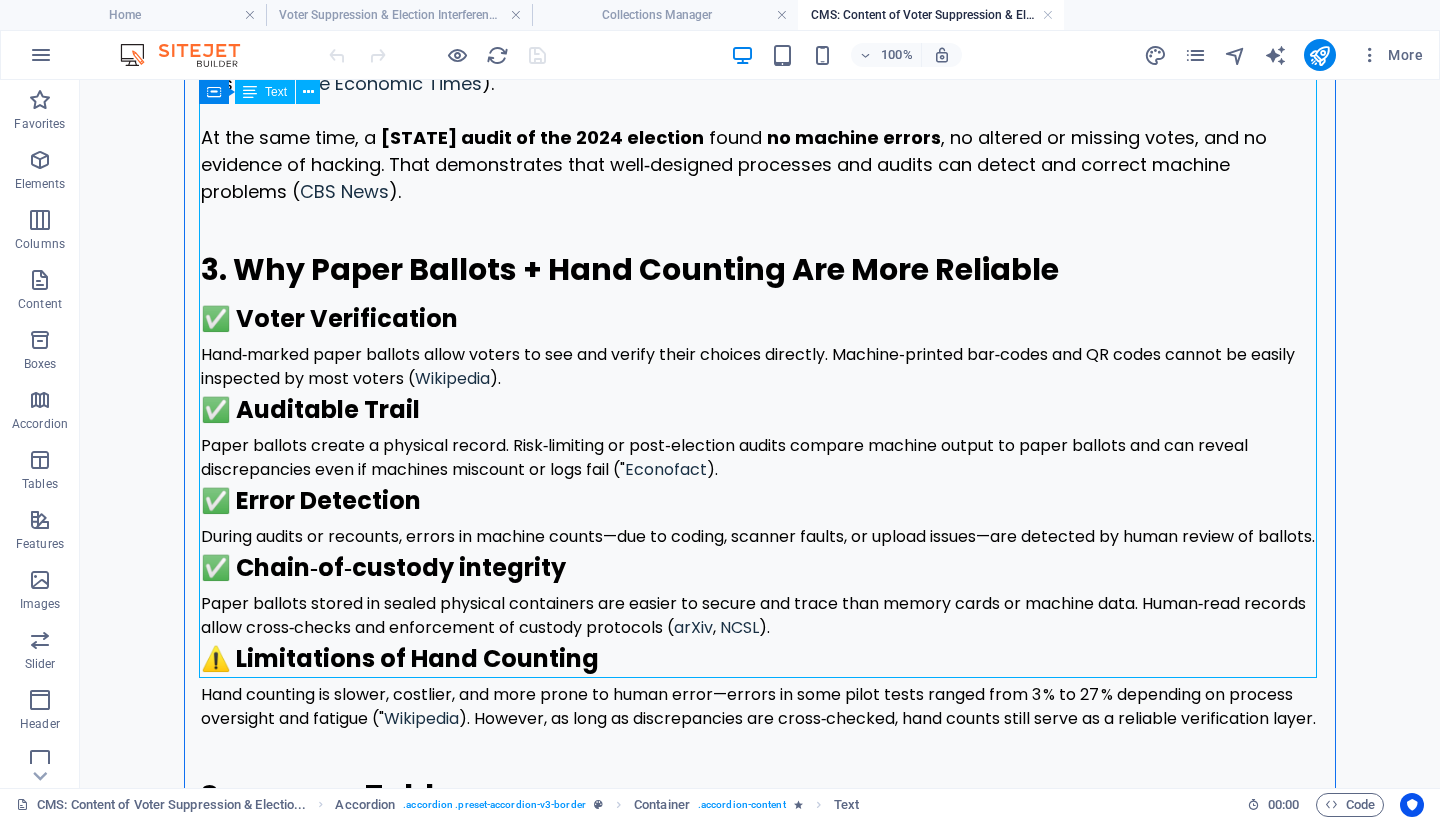 click on "1. Machine Vulnerabilities: How and Where They Fail Optical‑scan misreads Scanners can miscount due to dust specks, paper folds, or streaks. A fold line or dust can register as a vote mistakenly ( Wikipedia ). Ballot layout or coding mismatches If paper ballots shift positions or bar‑code numbering does not align with candidate names, votes can be tallied for wrong candidates. An example occurred in a 2020 [STATE] race where ranking shifts caused scanner miscounts ( AP News ,   Wikipedia ). Barcode or QR code reliance Many ballot marking devices encode votes in QR codes instead of names. Voters cannot verify machine‑readable codes. If a malicious or buggy system misaligns codes and names, votes may go uncounted or misallocated ( Wikipedia ). Firmware and software flaws Systems like Dominion’s ImageCast X have had vulnerabilities allowing privilege escalation or malware installation when someone has physical or administrative access to the device ( CISA ). Chain-of‑custody weaknesses arXiv ).   )." at bounding box center (760, 151) 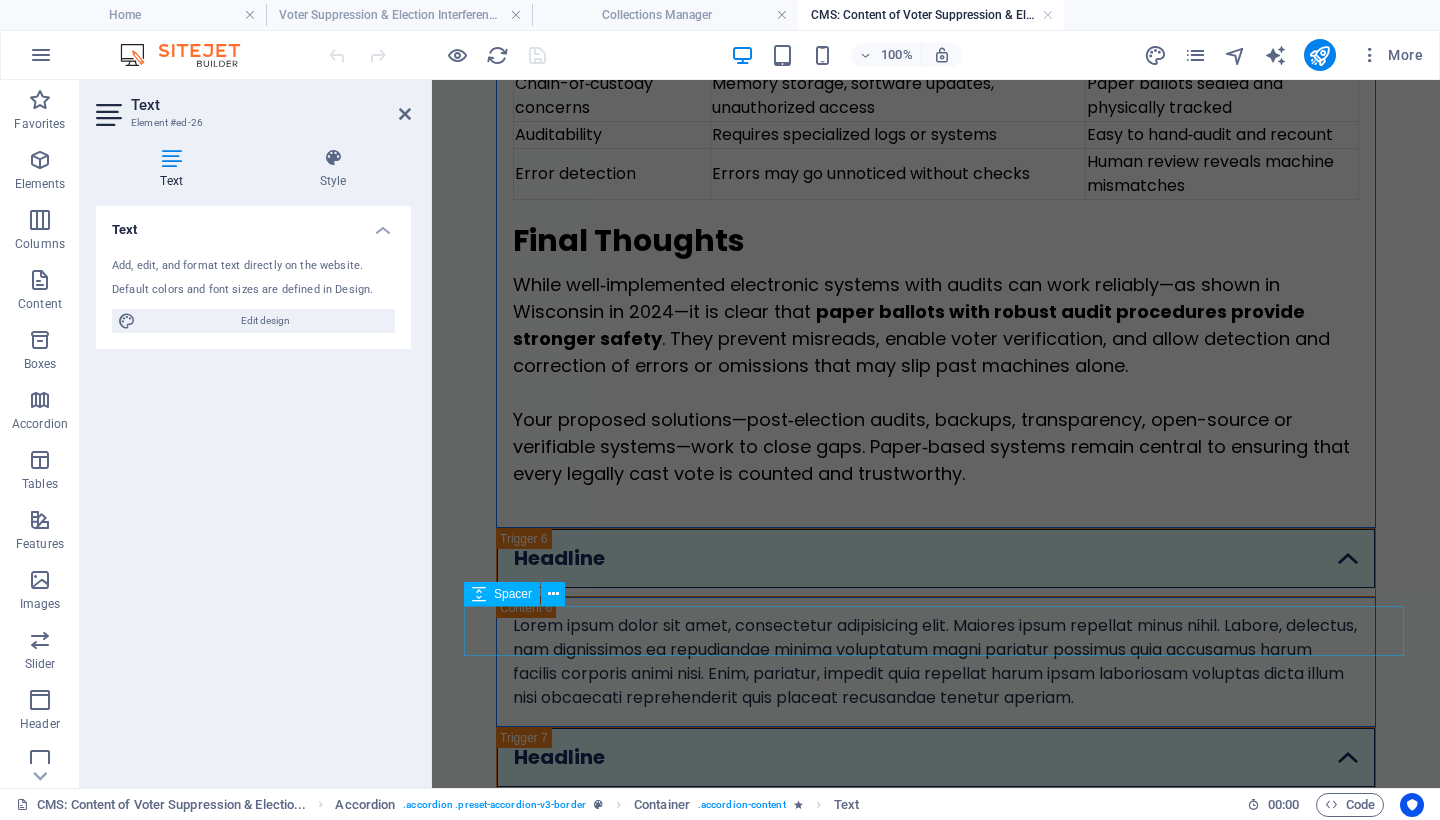 scroll, scrollTop: 14529, scrollLeft: 0, axis: vertical 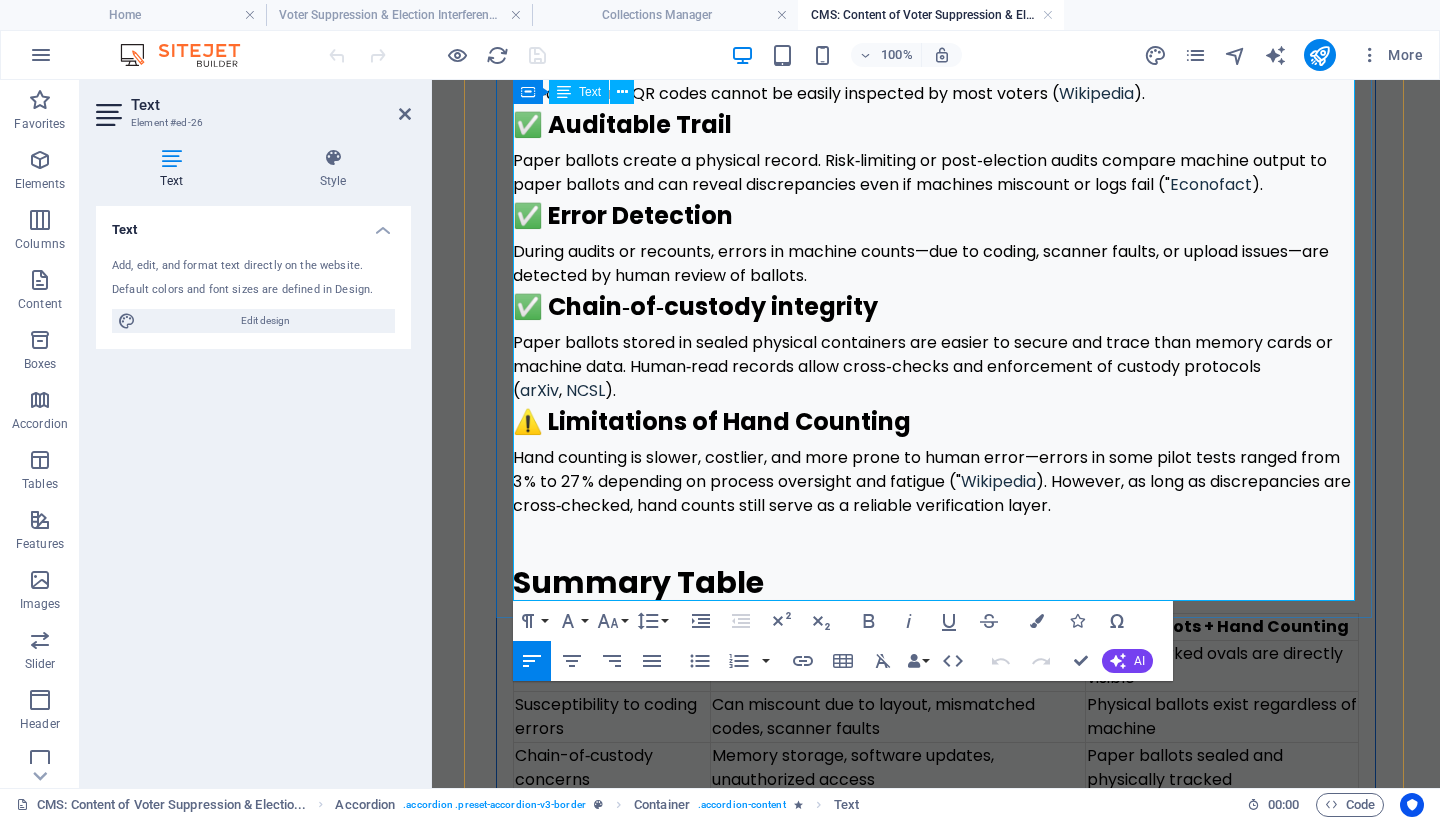 drag, startPoint x: 1016, startPoint y: 561, endPoint x: 514, endPoint y: 515, distance: 504.10315 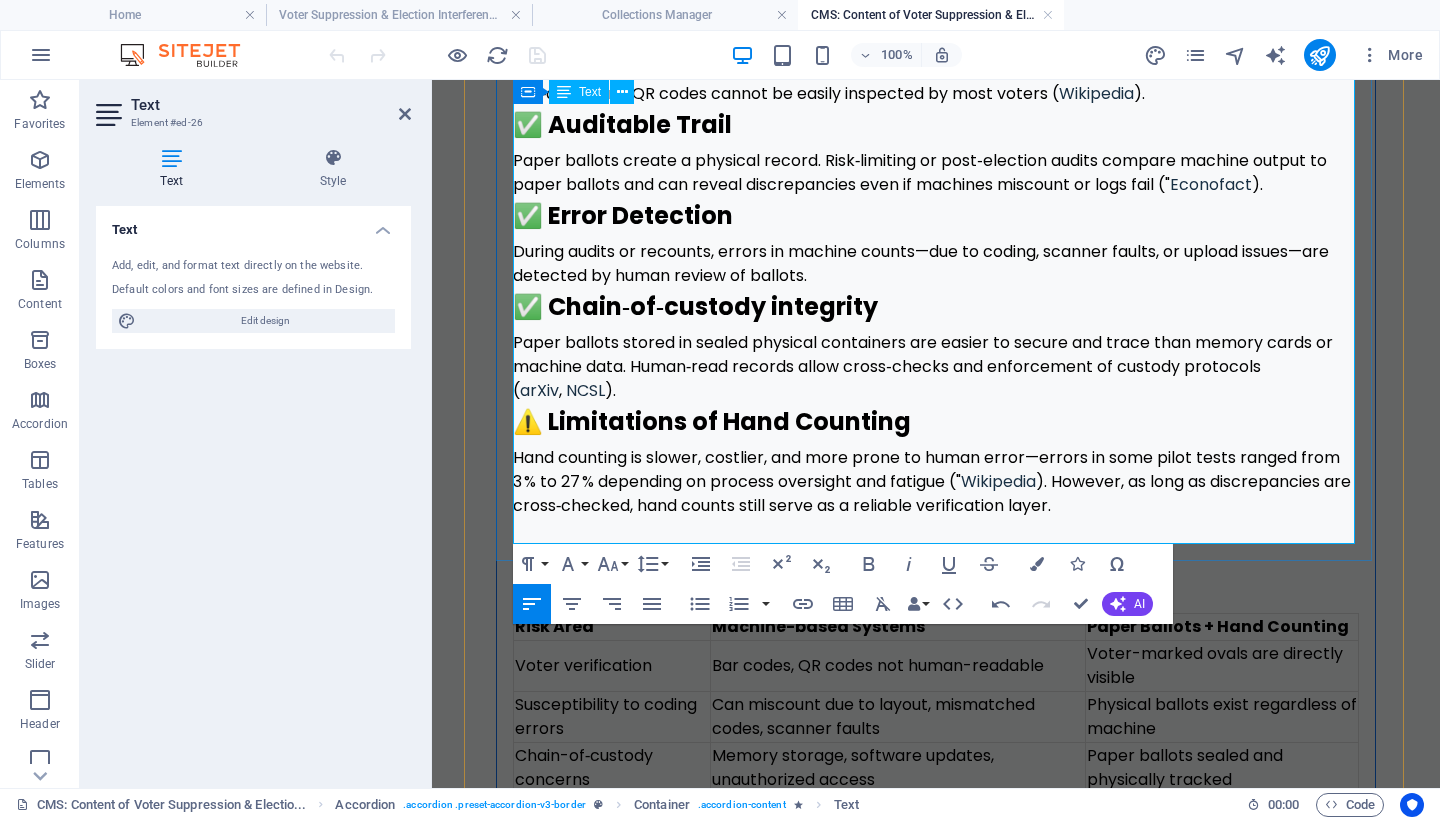 click at bounding box center (936, 1090) 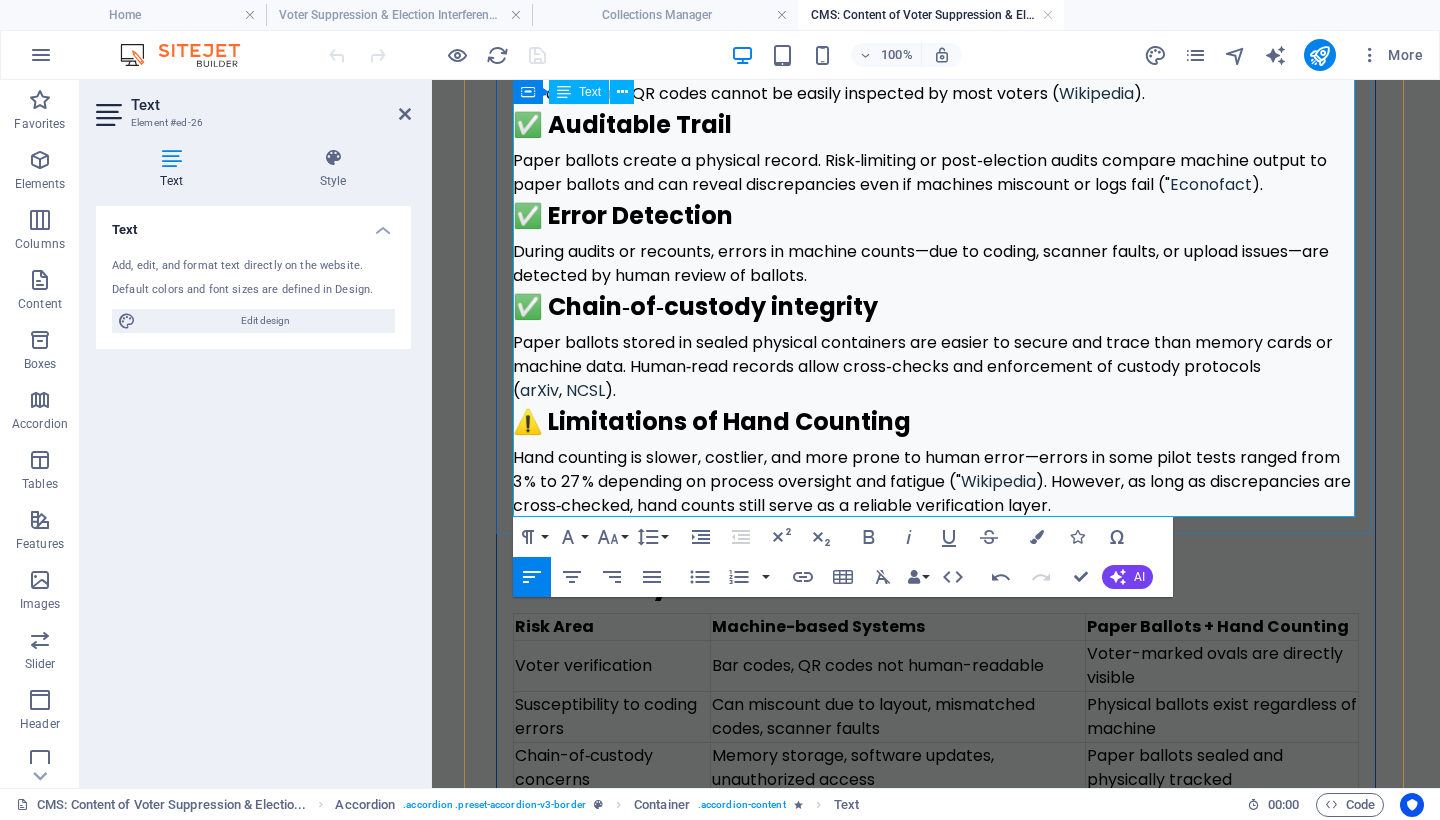click on "paper ballots with robust audit procedures provide stronger safety" at bounding box center (909, 997) 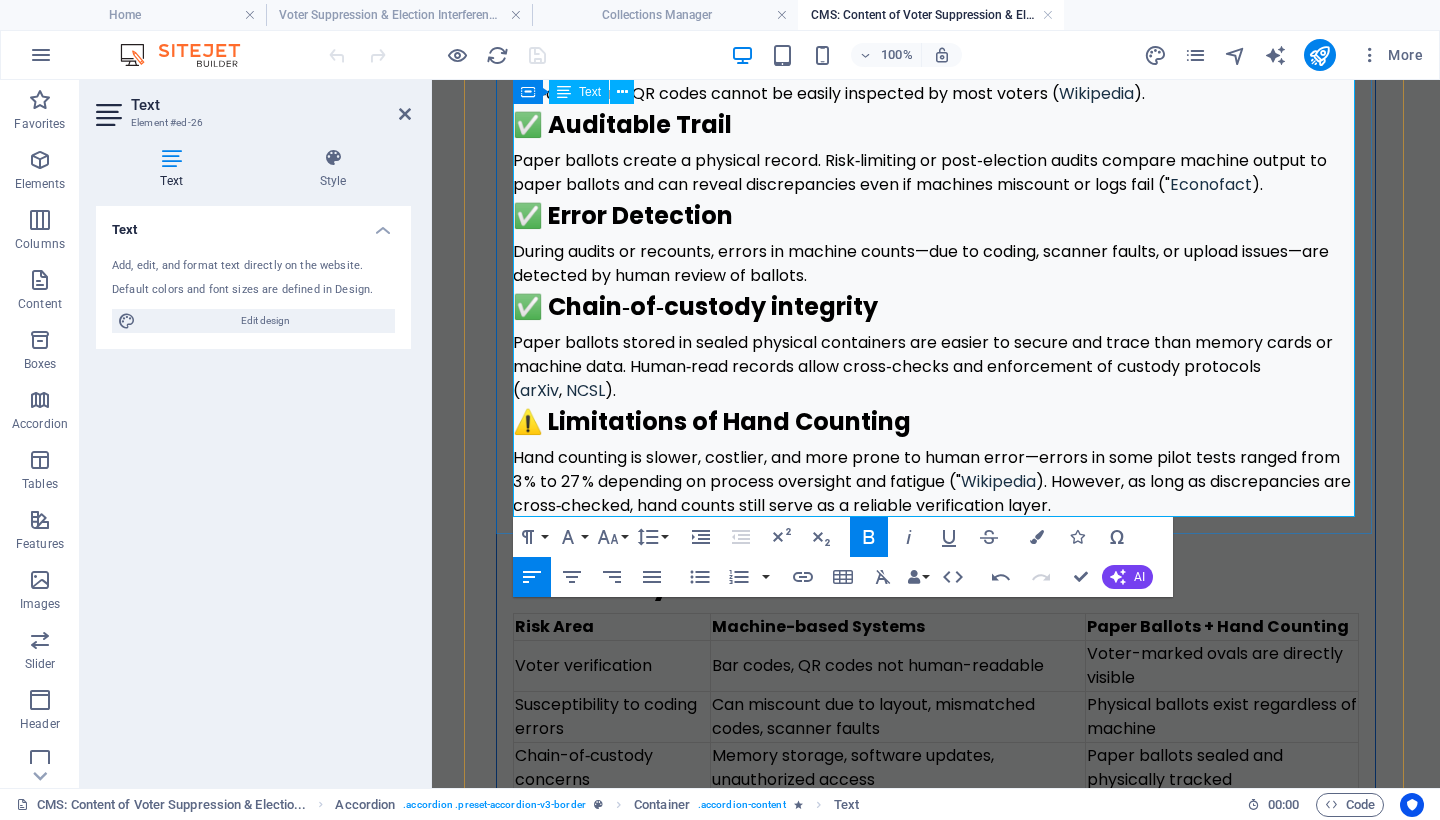 drag, startPoint x: 822, startPoint y: 405, endPoint x: 516, endPoint y: 373, distance: 307.66864 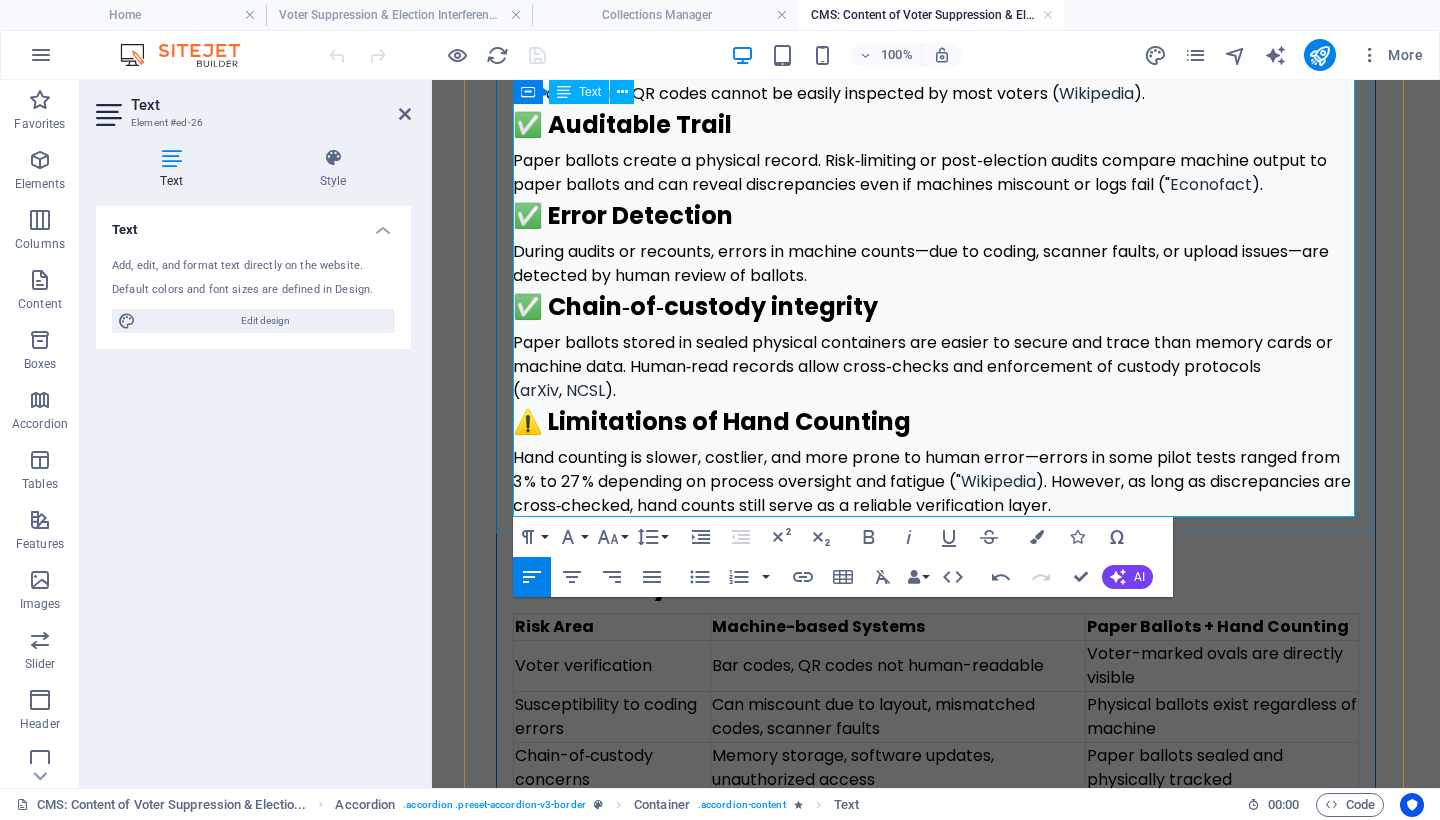 type 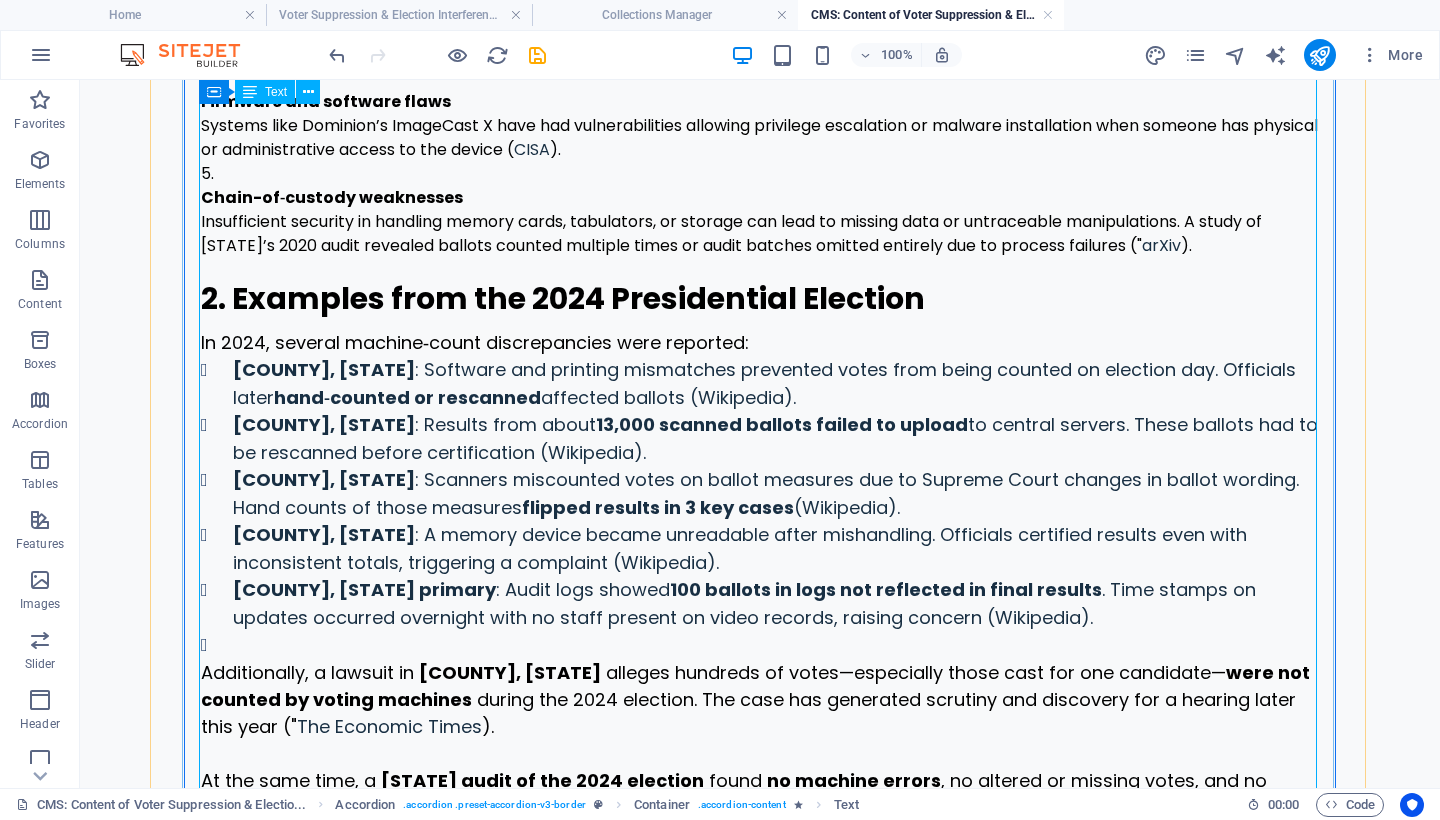 scroll, scrollTop: 11158, scrollLeft: 0, axis: vertical 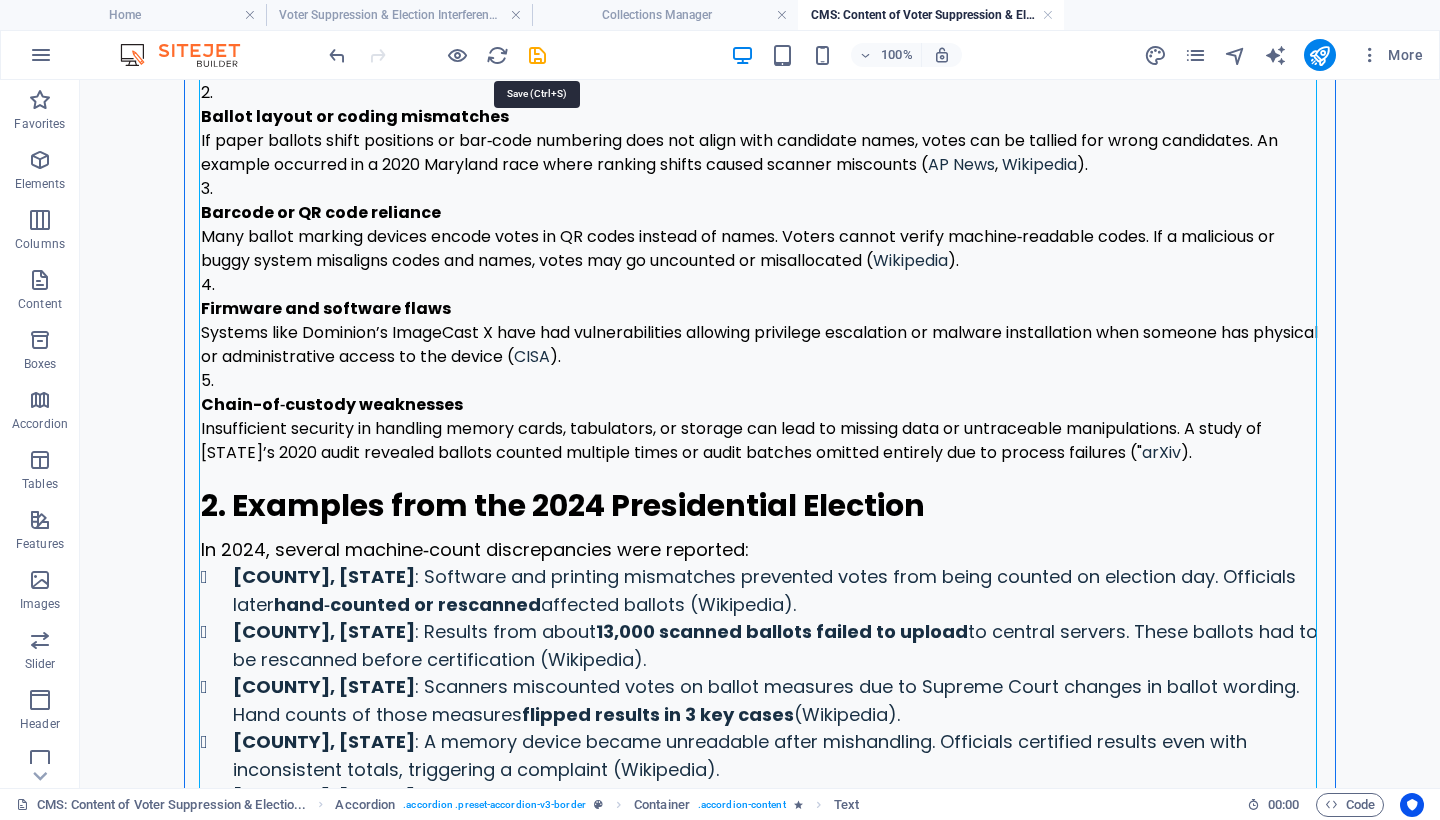 drag, startPoint x: 532, startPoint y: 53, endPoint x: 532, endPoint y: 69, distance: 16 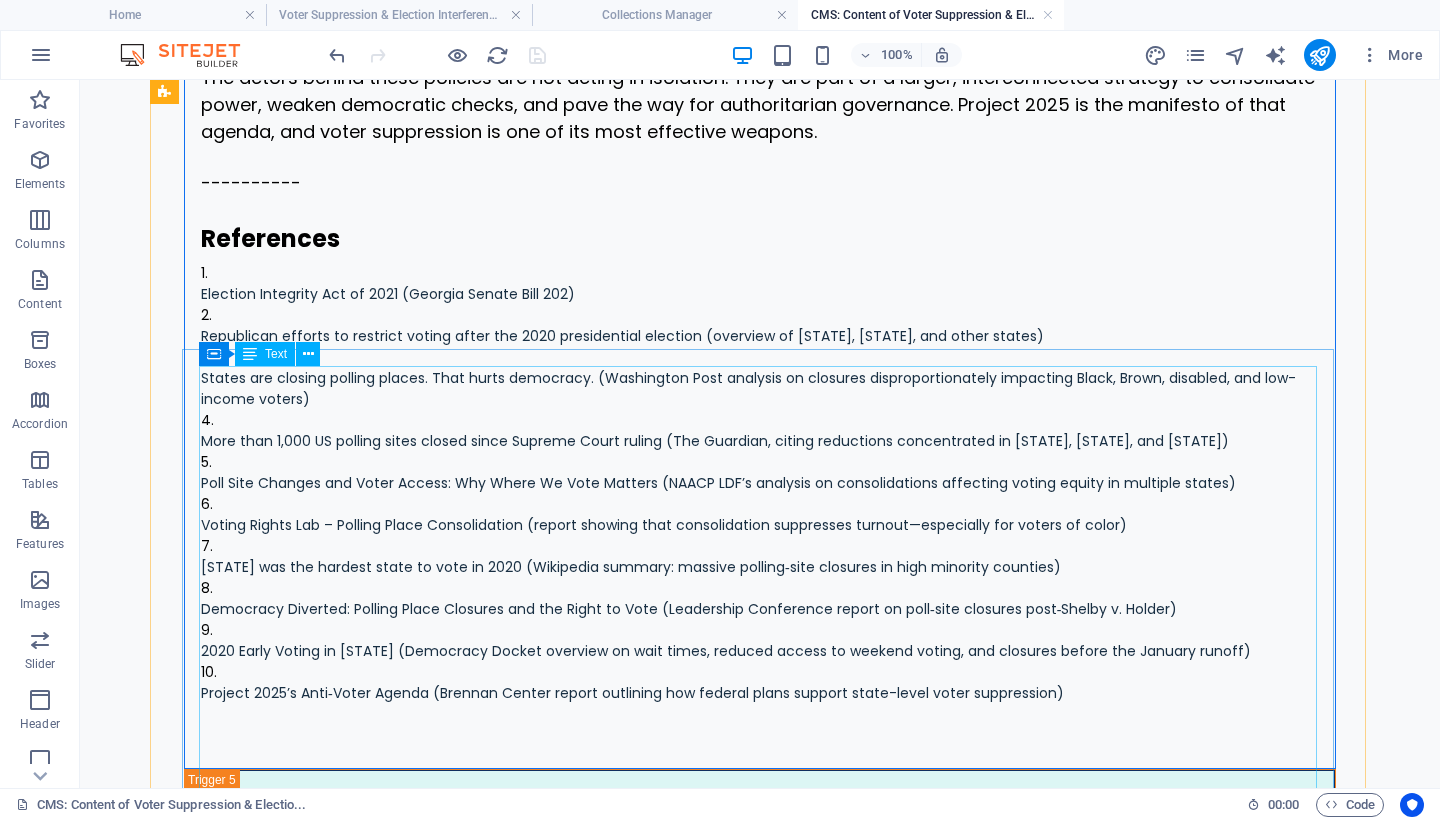scroll, scrollTop: 10523, scrollLeft: 0, axis: vertical 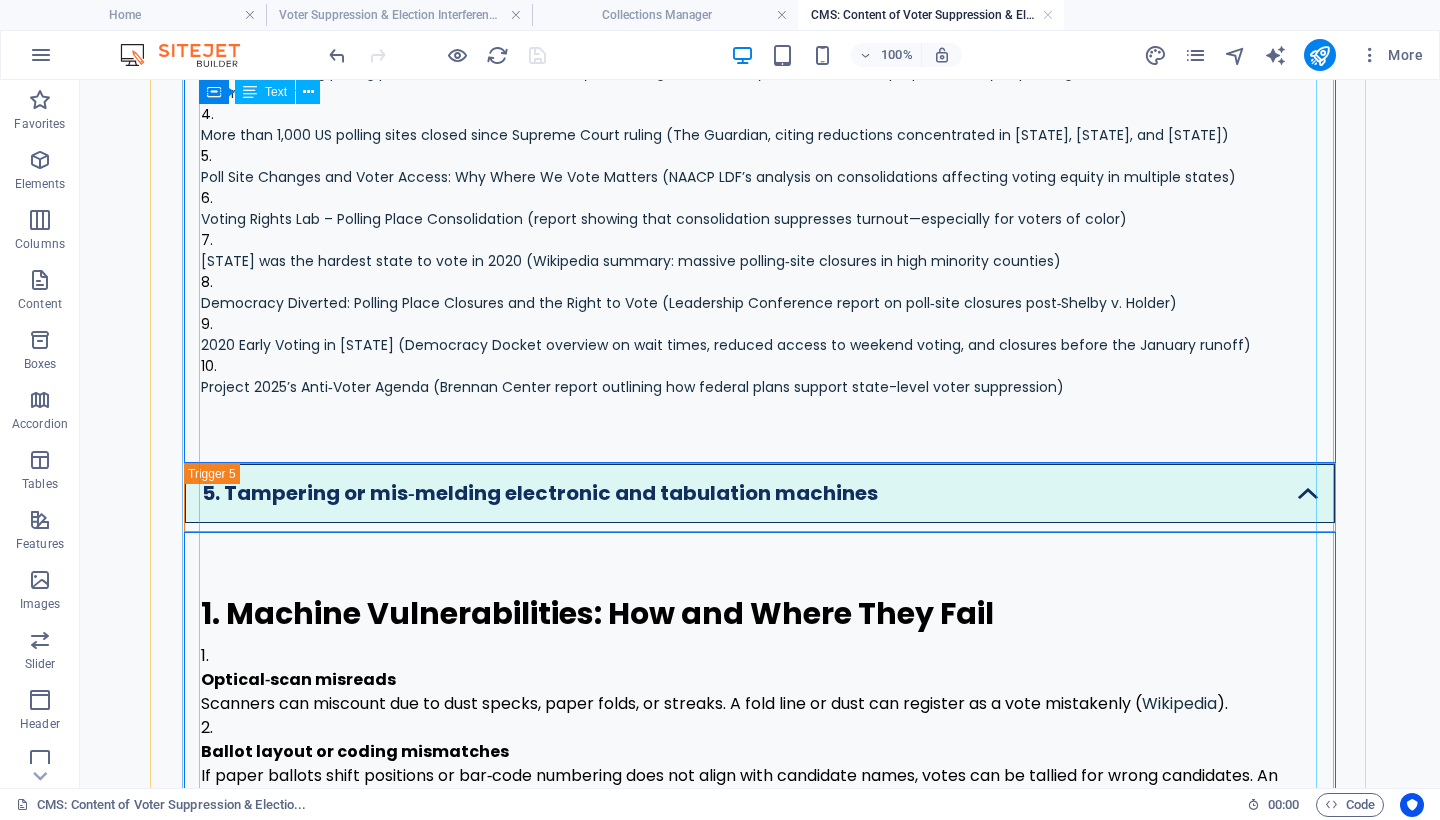 click on "1. Machine Vulnerabilities: How and Where They Fail Optical‑scan misreads Scanners can miscount due to dust specks, paper folds, or streaks. A fold line or dust can register as a vote mistakenly ( Wikipedia ). Ballot layout or coding mismatches If paper ballots shift positions or bar‑code numbering does not align with candidate names, votes can be tallied for wrong candidates. An example occurred in a 2020 [STATE] race where ranking shifts caused scanner miscounts ( AP News ,   Wikipedia ). Barcode or QR code reliance Many ballot marking devices encode votes in QR codes instead of names. Voters cannot verify machine‑readable codes. If a malicious or buggy system misaligns codes and names, votes may go uncounted or misallocated ( Wikipedia ). Firmware and software flaws Systems like Dominion’s ImageCast X have had vulnerabilities allowing privilege escalation or malware installation when someone has physical or administrative access to the device ( CISA ). Chain-of‑custody weaknesses arXiv ).   )." at bounding box center (760, 1594) 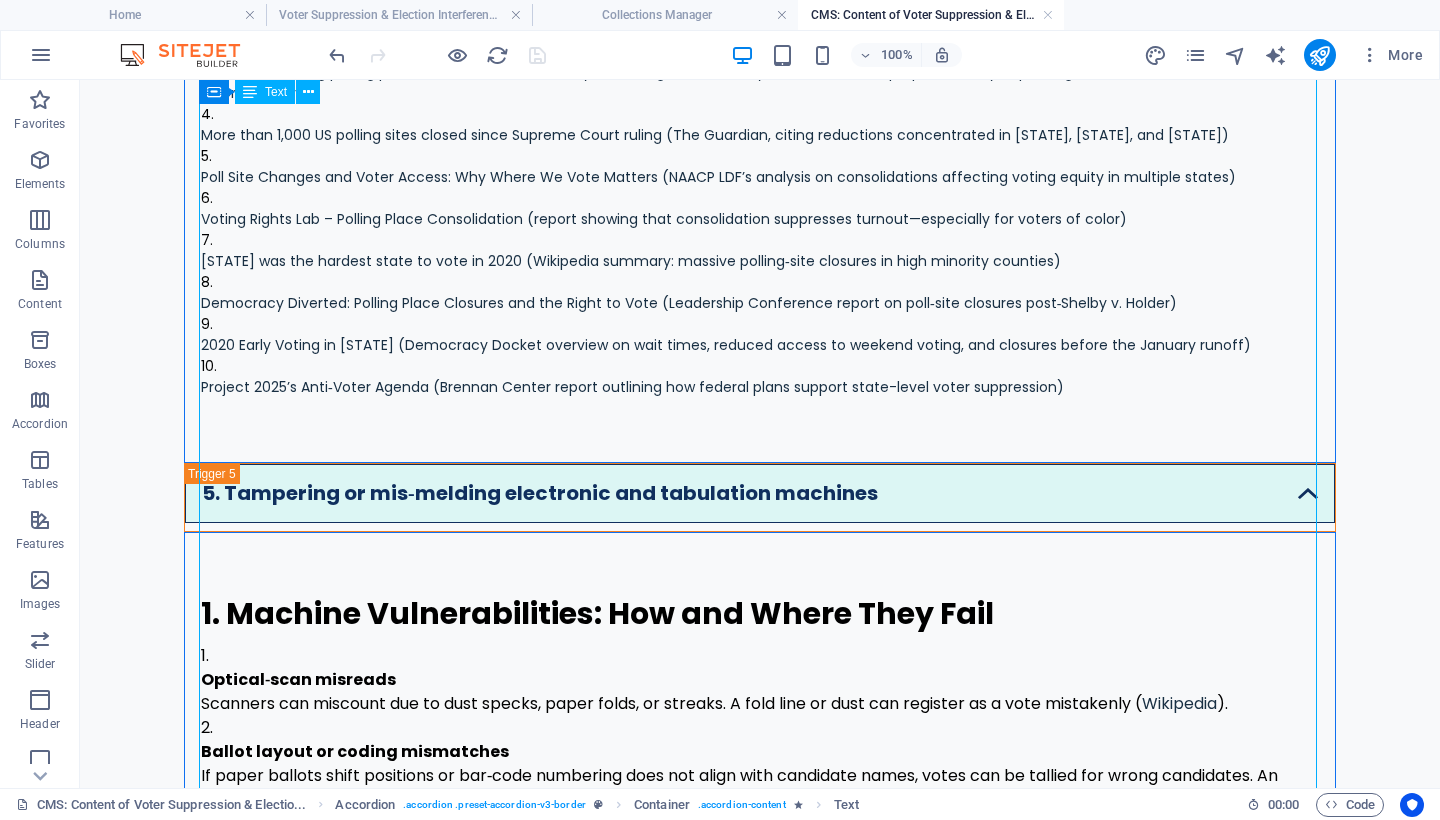 click on "1. Machine Vulnerabilities: How and Where They Fail Optical‑scan misreads Scanners can miscount due to dust specks, paper folds, or streaks. A fold line or dust can register as a vote mistakenly ( Wikipedia ). Ballot layout or coding mismatches If paper ballots shift positions or bar‑code numbering does not align with candidate names, votes can be tallied for wrong candidates. An example occurred in a 2020 [STATE] race where ranking shifts caused scanner miscounts ( AP News ,   Wikipedia ). Barcode or QR code reliance Many ballot marking devices encode votes in QR codes instead of names. Voters cannot verify machine‑readable codes. If a malicious or buggy system misaligns codes and names, votes may go uncounted or misallocated ( Wikipedia ). Firmware and software flaws Systems like Dominion’s ImageCast X have had vulnerabilities allowing privilege escalation or malware installation when someone has physical or administrative access to the device ( CISA ). Chain-of‑custody weaknesses arXiv ).   )." at bounding box center [760, 1594] 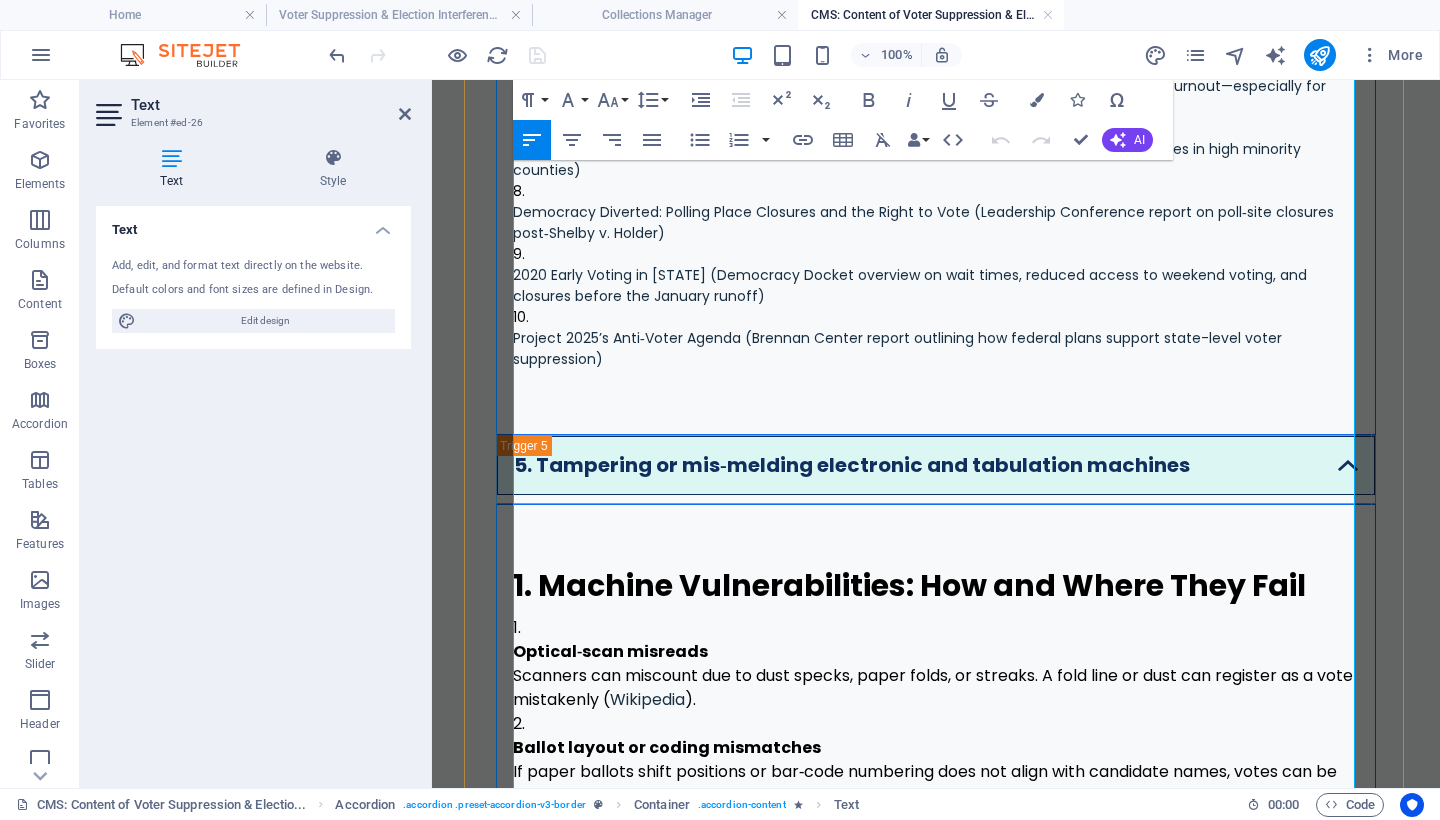 scroll, scrollTop: 12551, scrollLeft: 0, axis: vertical 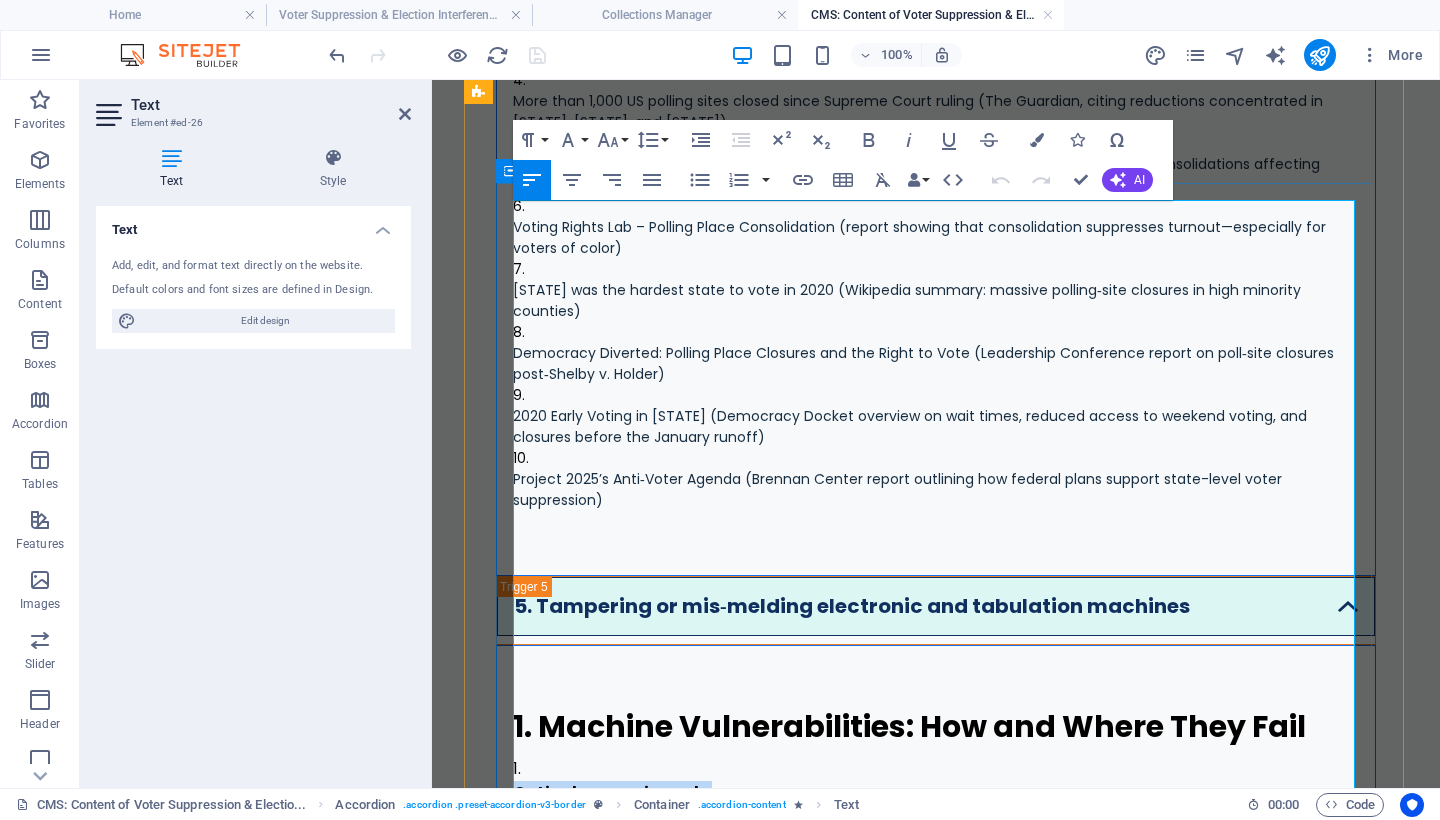 drag, startPoint x: 1029, startPoint y: 561, endPoint x: 502, endPoint y: 289, distance: 593.05396 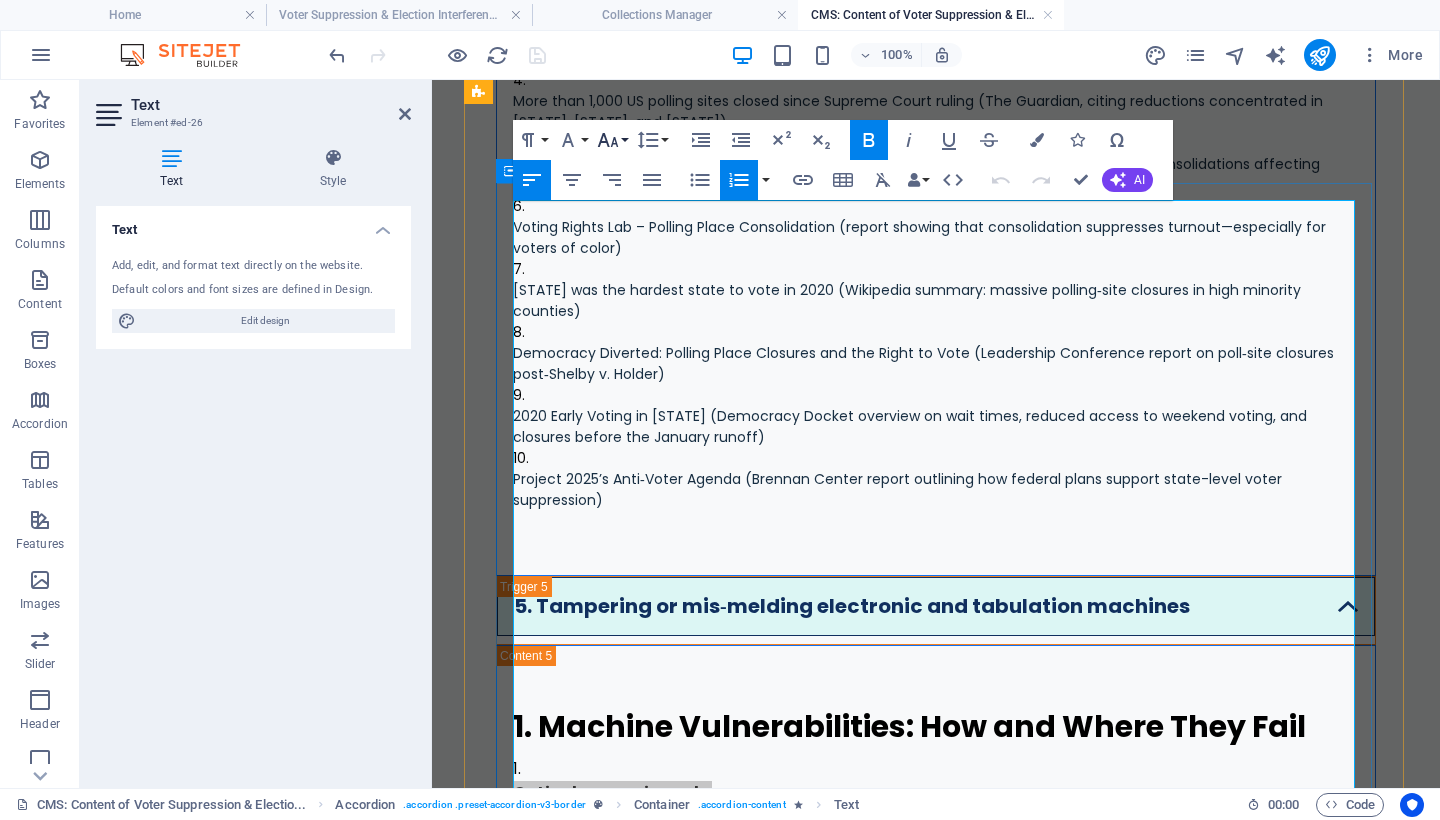 click on "Font Size" at bounding box center [612, 140] 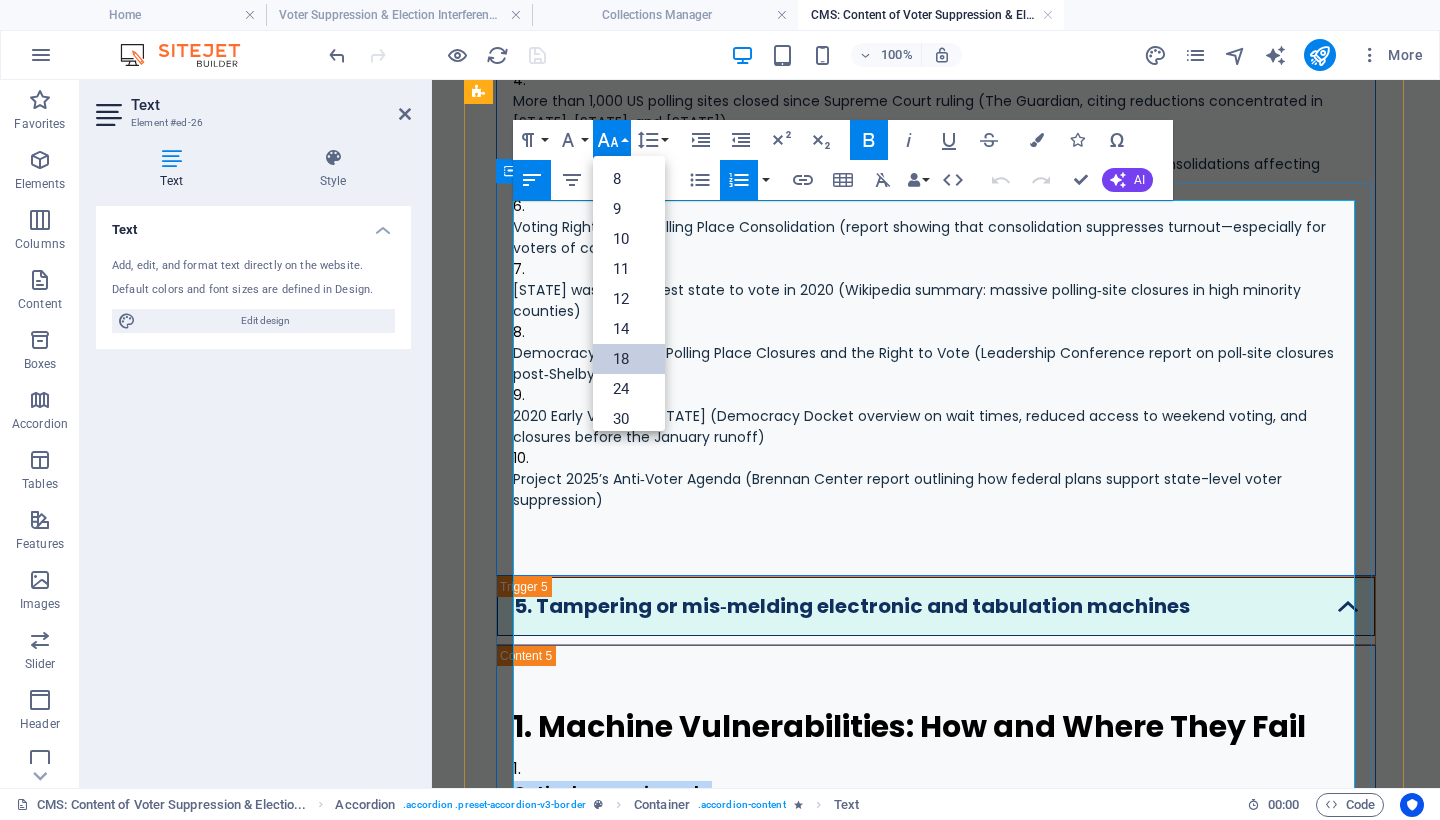click on "18" at bounding box center (629, 359) 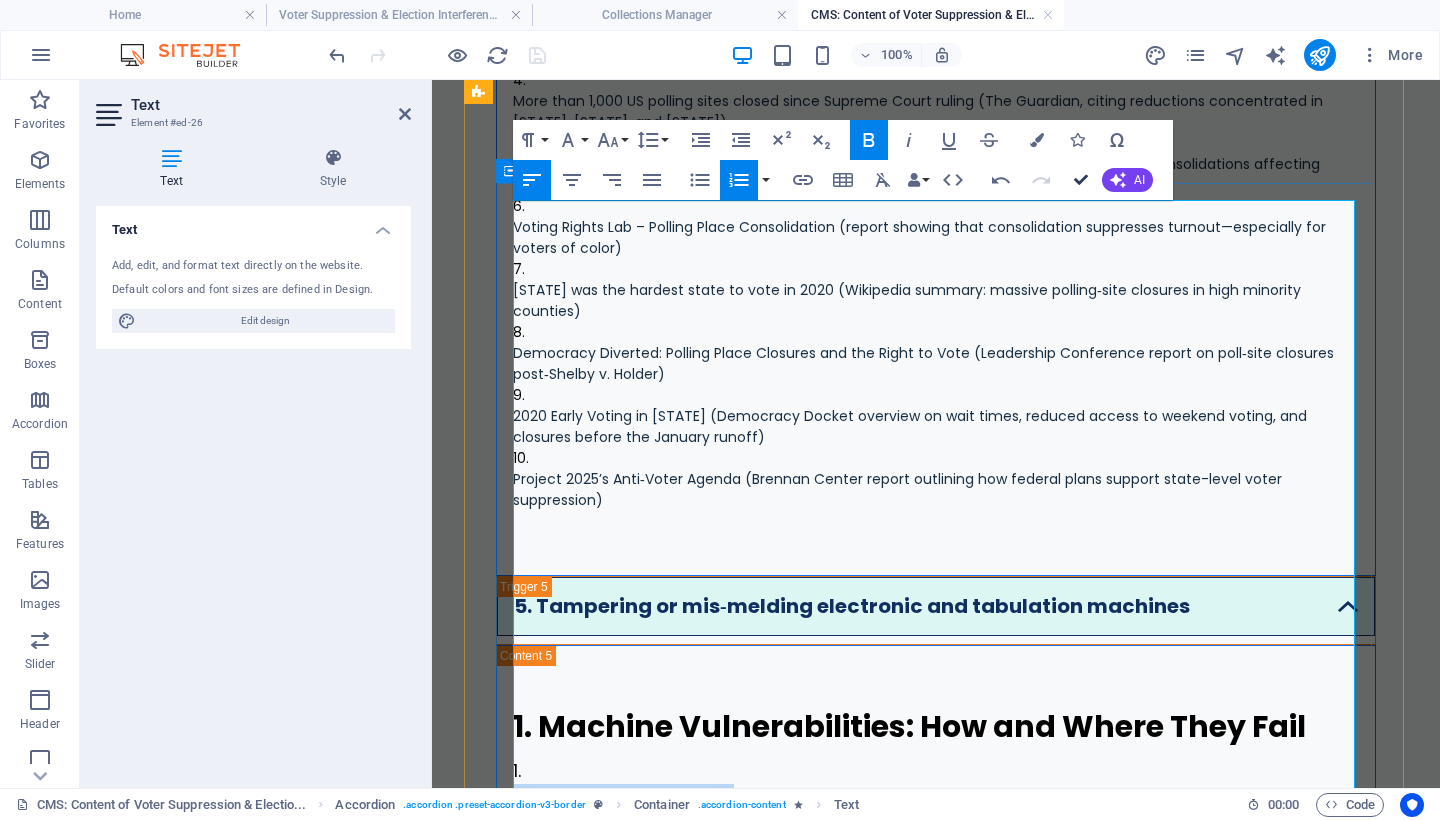 drag, startPoint x: 1079, startPoint y: 179, endPoint x: 999, endPoint y: 98, distance: 113.84639 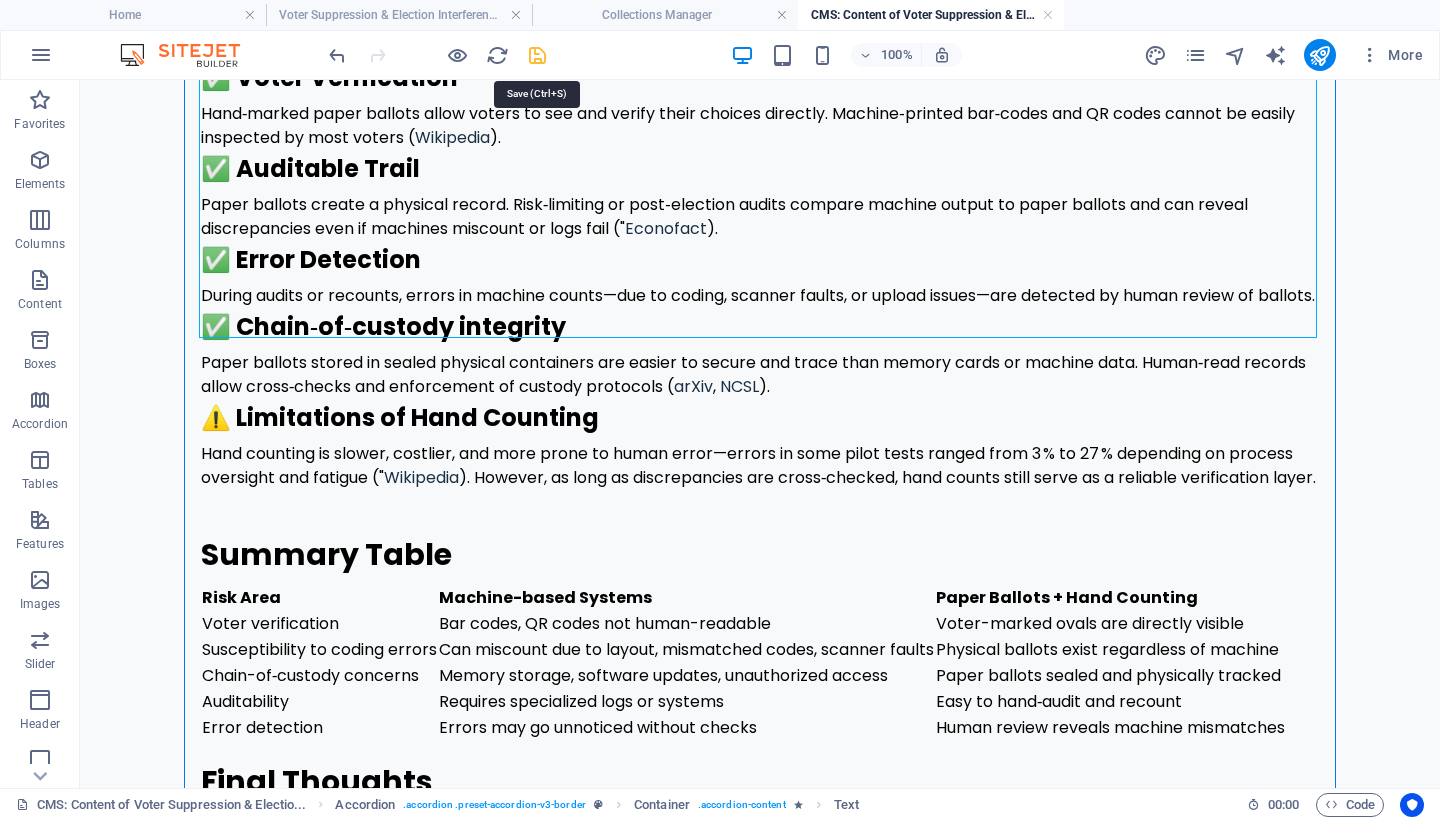 click at bounding box center [537, 55] 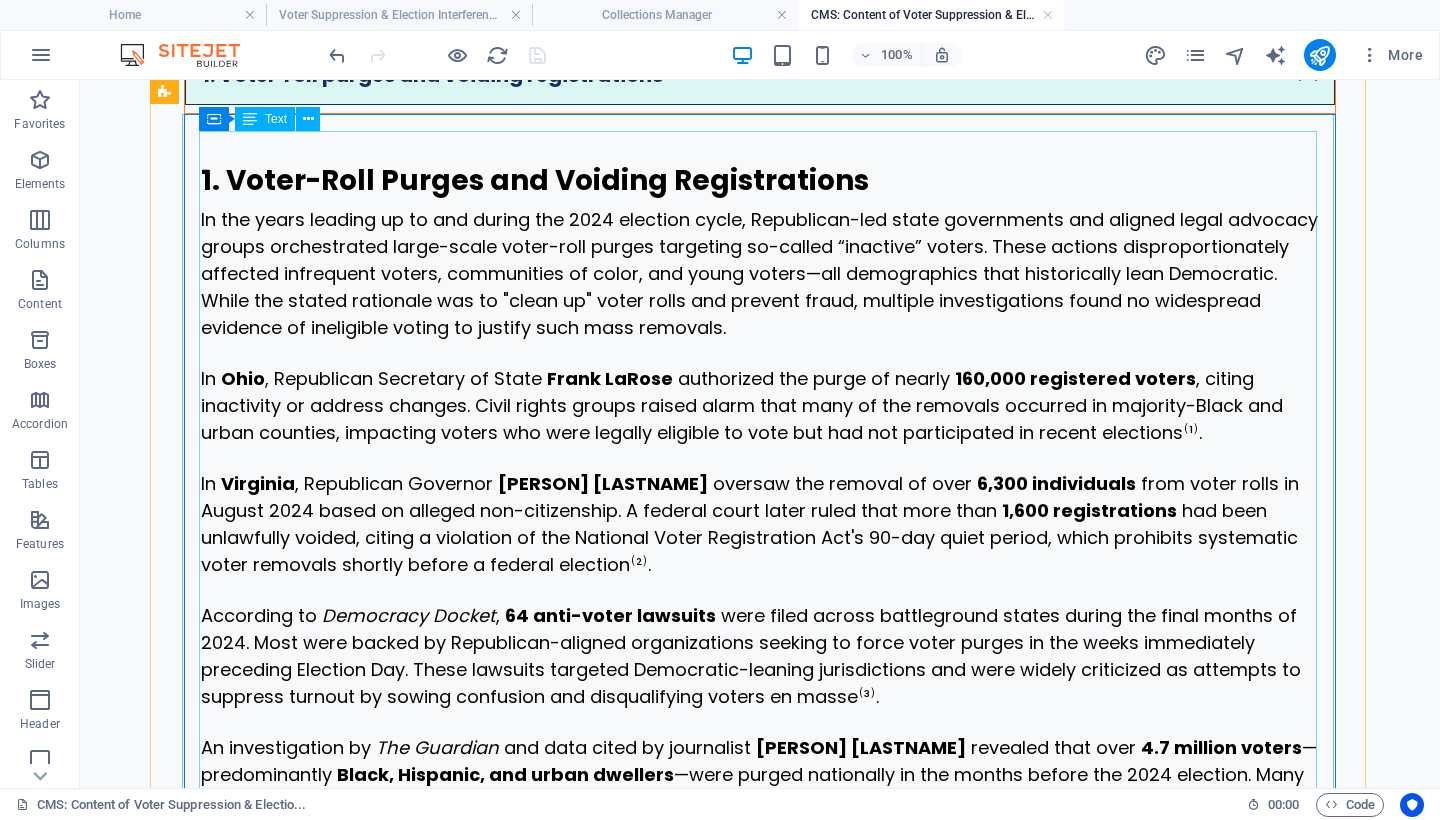 scroll, scrollTop: 0, scrollLeft: 0, axis: both 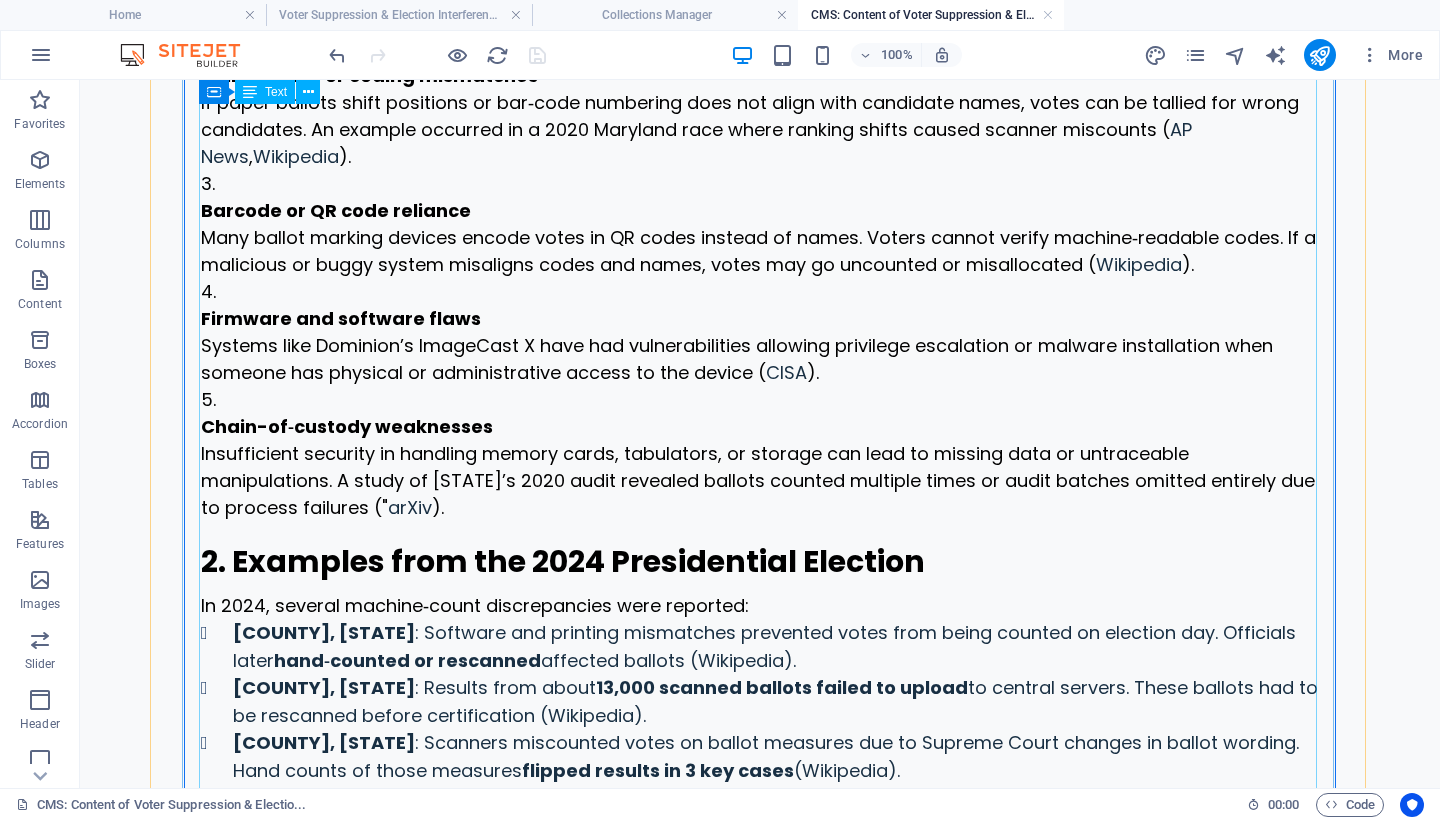 click on "1. Machine Vulnerabilities: How and Where They Fail Optical‑scan misreads Scanners can miscount due to dust specks, paper folds, or streaks. A fold line or dust can register as a vote mistakenly ( Wikipedia ). Ballot layout or coding mismatches If paper ballots shift positions or bar‑code numbering does not align with candidate names, votes can be tallied for wrong candidates. An example occurred in a 2020 [STATE] race where ranking shifts caused scanner miscounts ( AP News ,   Wikipedia ). Barcode or QR code reliance Many ballot marking devices encode votes in QR codes instead of names. Voters cannot verify machine‑readable codes. If a malicious or buggy system misaligns codes and names, votes may go uncounted or misallocated ( Wikipedia ). Firmware and software flaws Systems like Dominion’s ImageCast X have had vulnerabilities allowing privilege escalation or malware installation when someone has physical or administrative access to the device ( CISA ). Chain-of‑custody weaknesses arXiv ).   )." at bounding box center (760, 946) 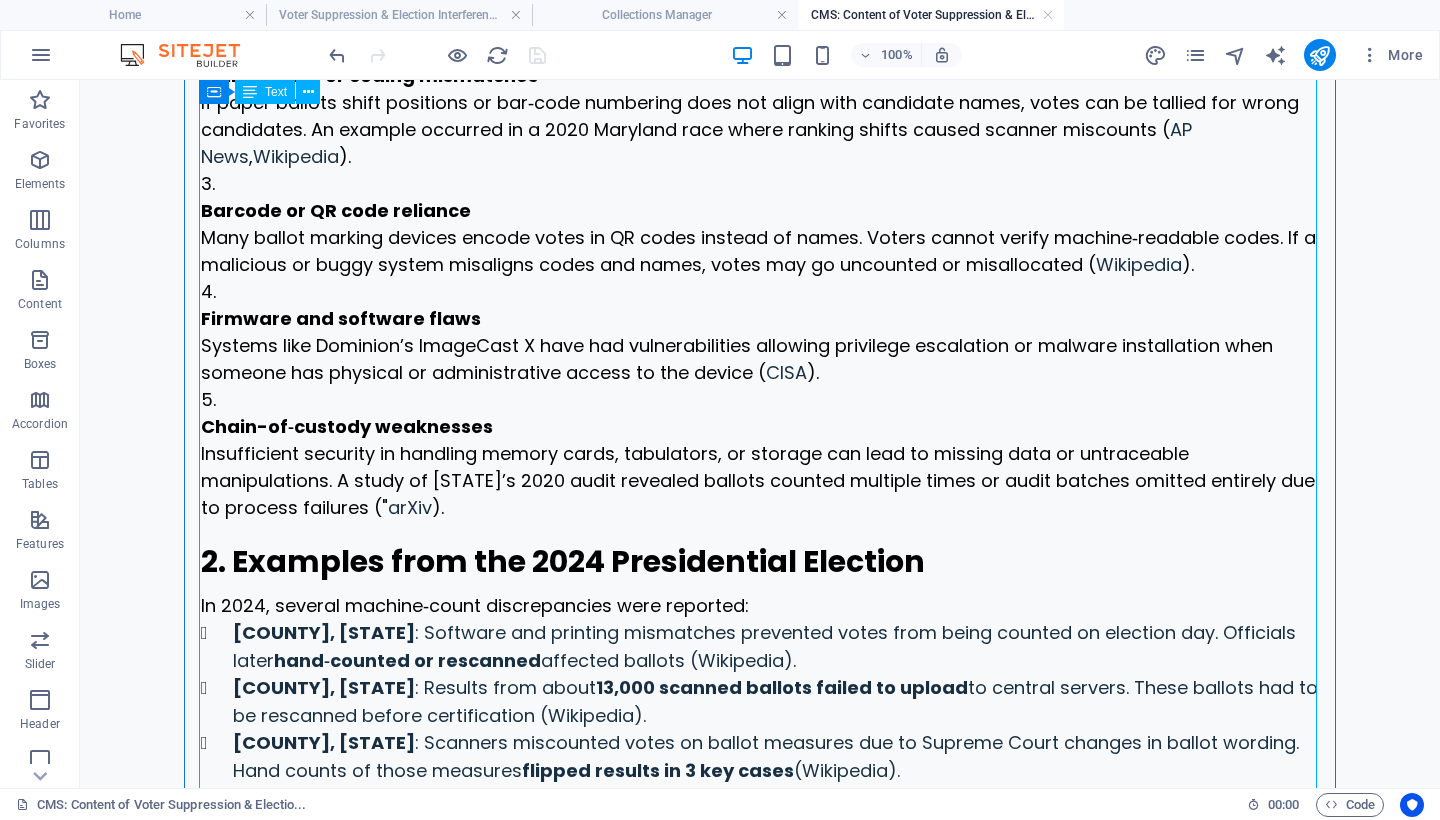 click on "1. Machine Vulnerabilities: How and Where They Fail Optical‑scan misreads Scanners can miscount due to dust specks, paper folds, or streaks. A fold line or dust can register as a vote mistakenly ( Wikipedia ). Ballot layout or coding mismatches If paper ballots shift positions or bar‑code numbering does not align with candidate names, votes can be tallied for wrong candidates. An example occurred in a 2020 [STATE] race where ranking shifts caused scanner miscounts ( AP News ,   Wikipedia ). Barcode or QR code reliance Many ballot marking devices encode votes in QR codes instead of names. Voters cannot verify machine‑readable codes. If a malicious or buggy system misaligns codes and names, votes may go uncounted or misallocated ( Wikipedia ). Firmware and software flaws Systems like Dominion’s ImageCast X have had vulnerabilities allowing privilege escalation or malware installation when someone has physical or administrative access to the device ( CISA ). Chain-of‑custody weaknesses arXiv ).   )." at bounding box center [760, 946] 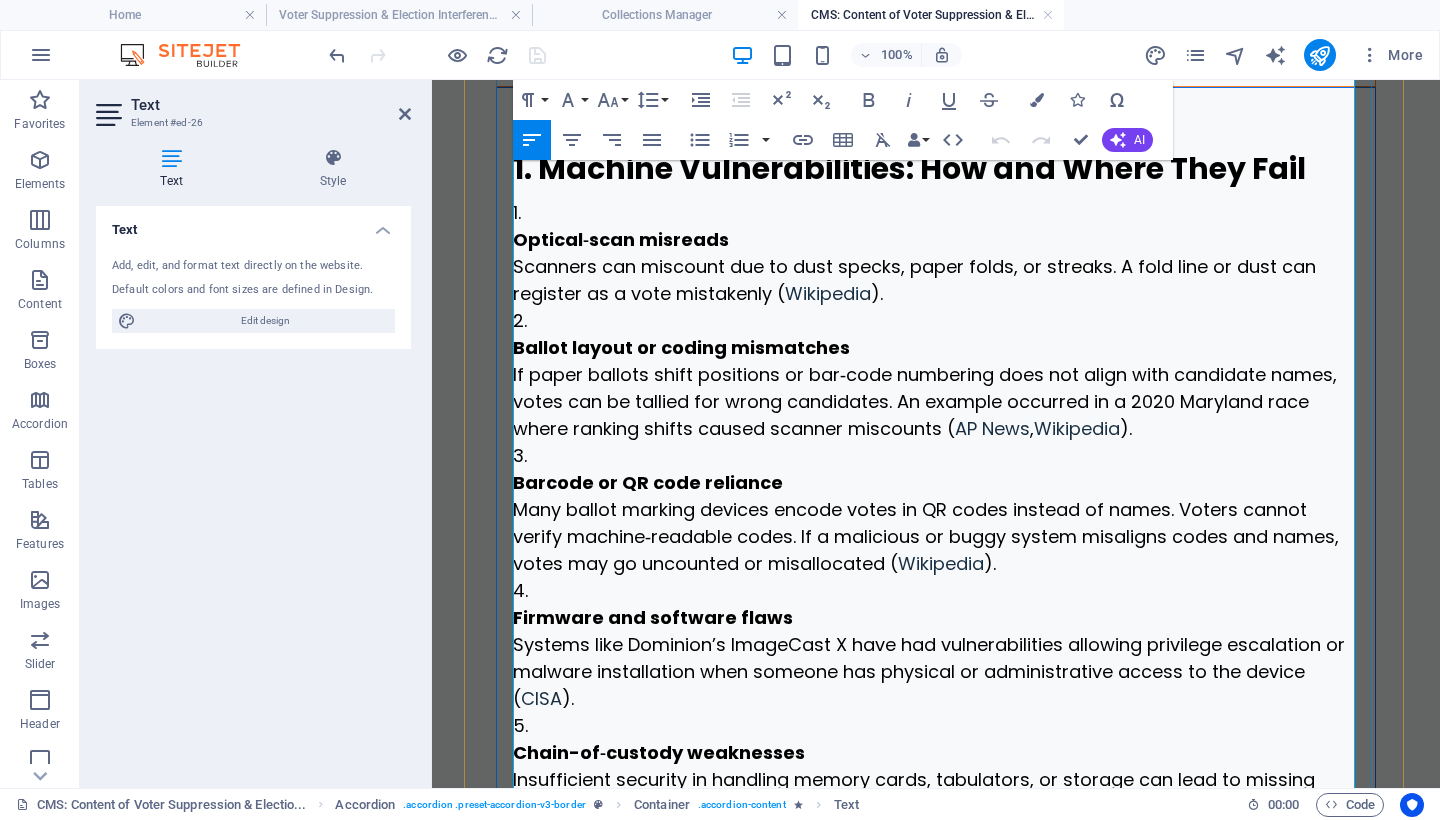 scroll, scrollTop: 13333, scrollLeft: 0, axis: vertical 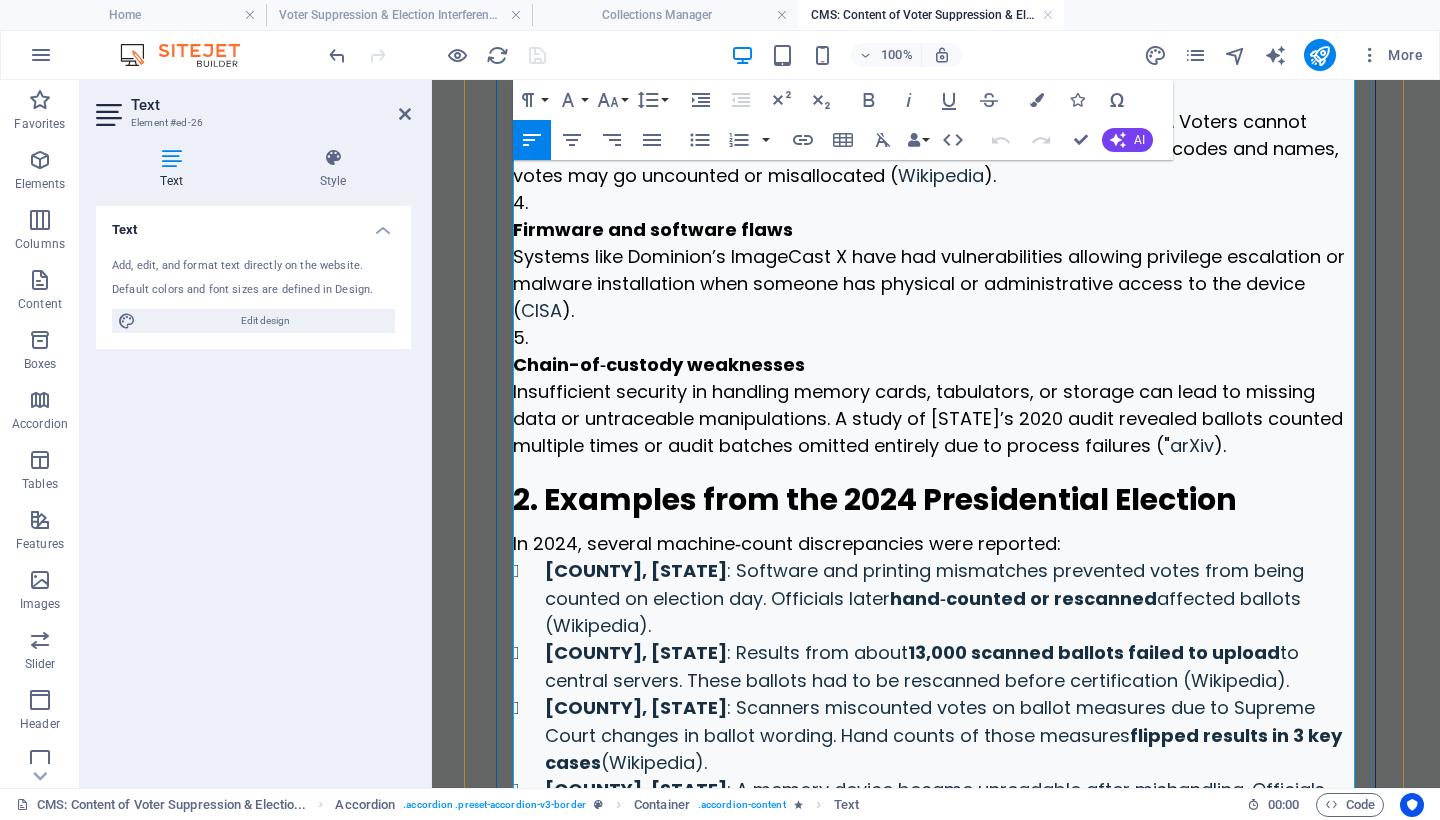 click at bounding box center [952, 927] 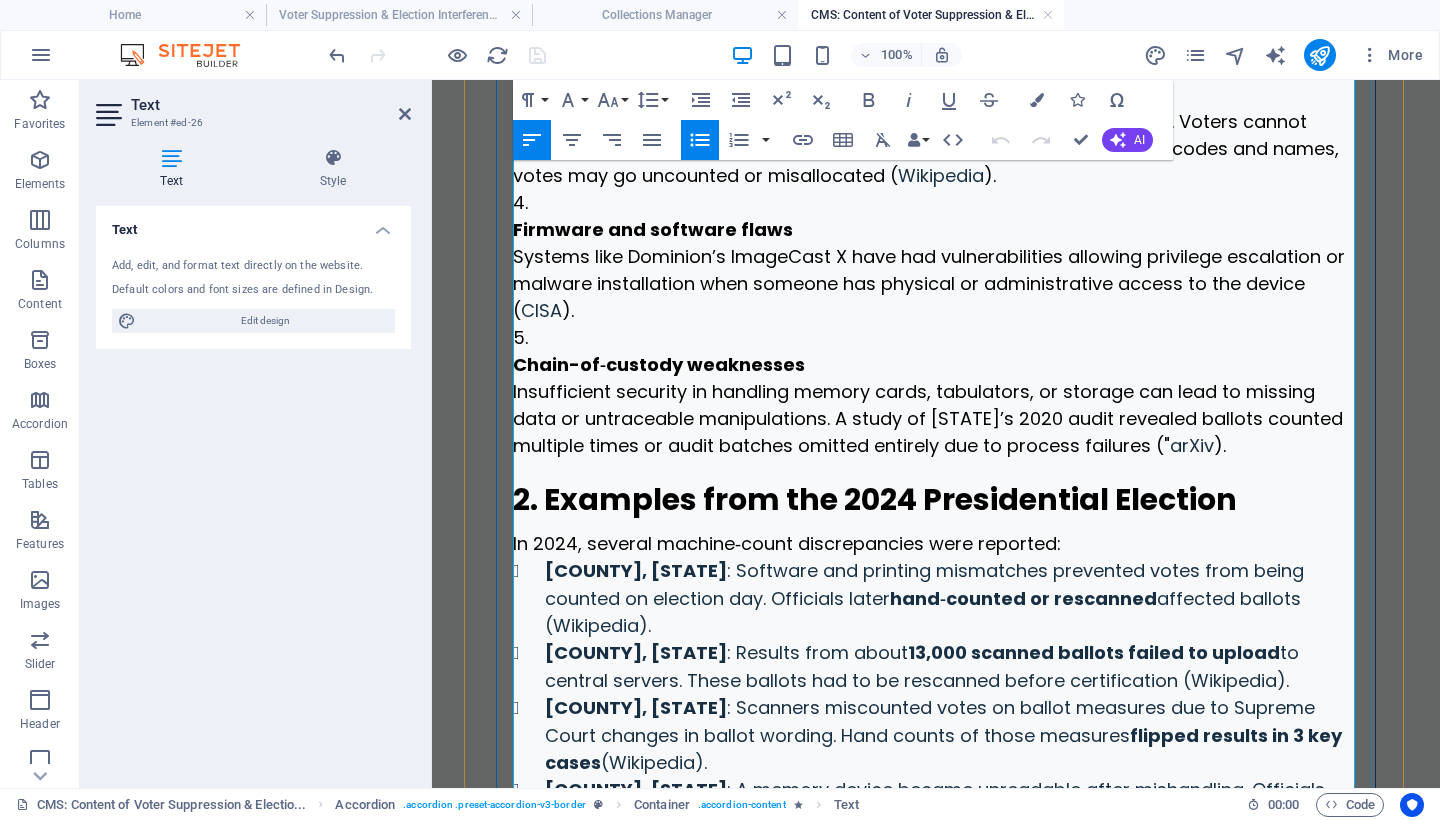 click 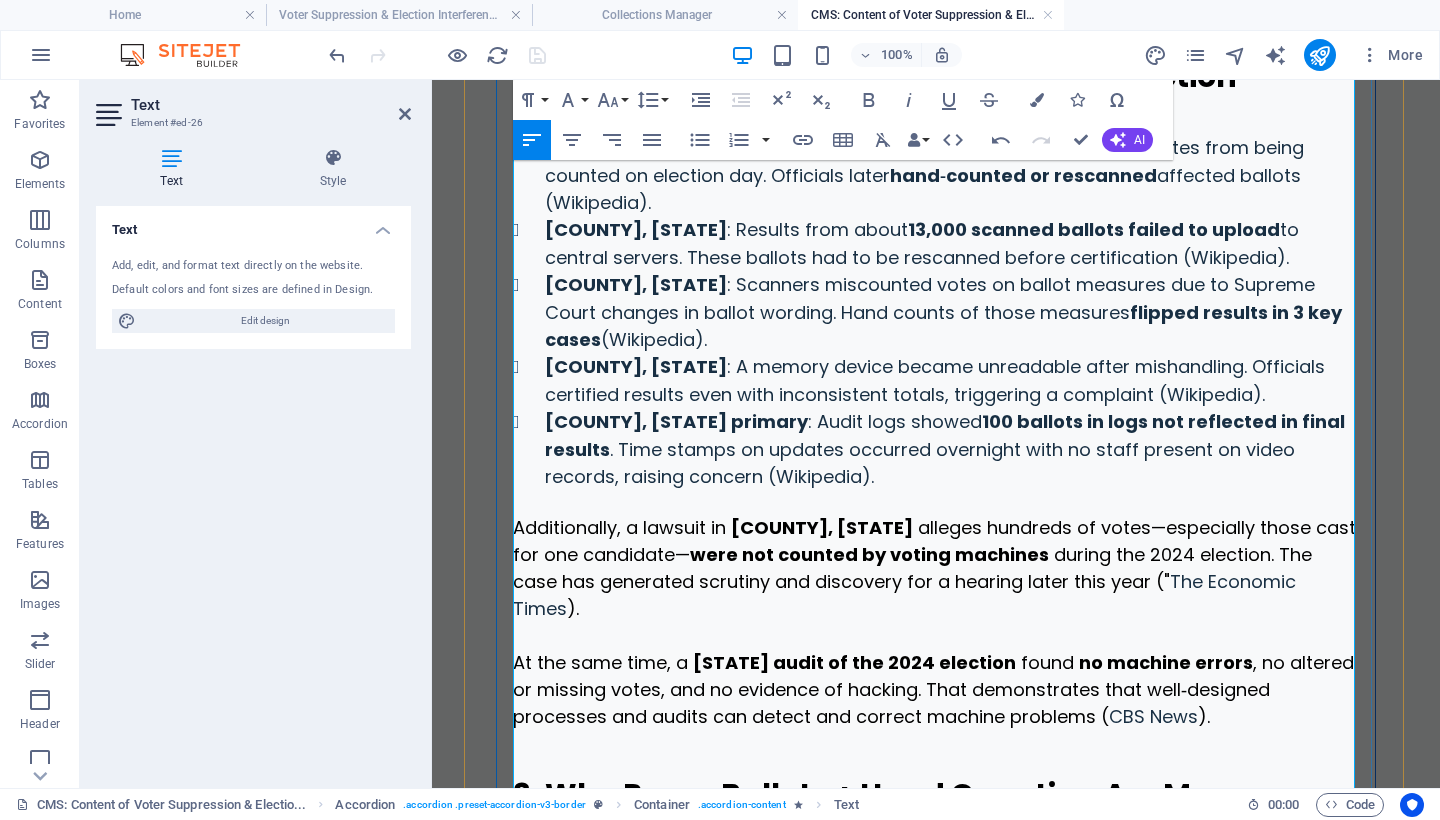 scroll, scrollTop: 13752, scrollLeft: 0, axis: vertical 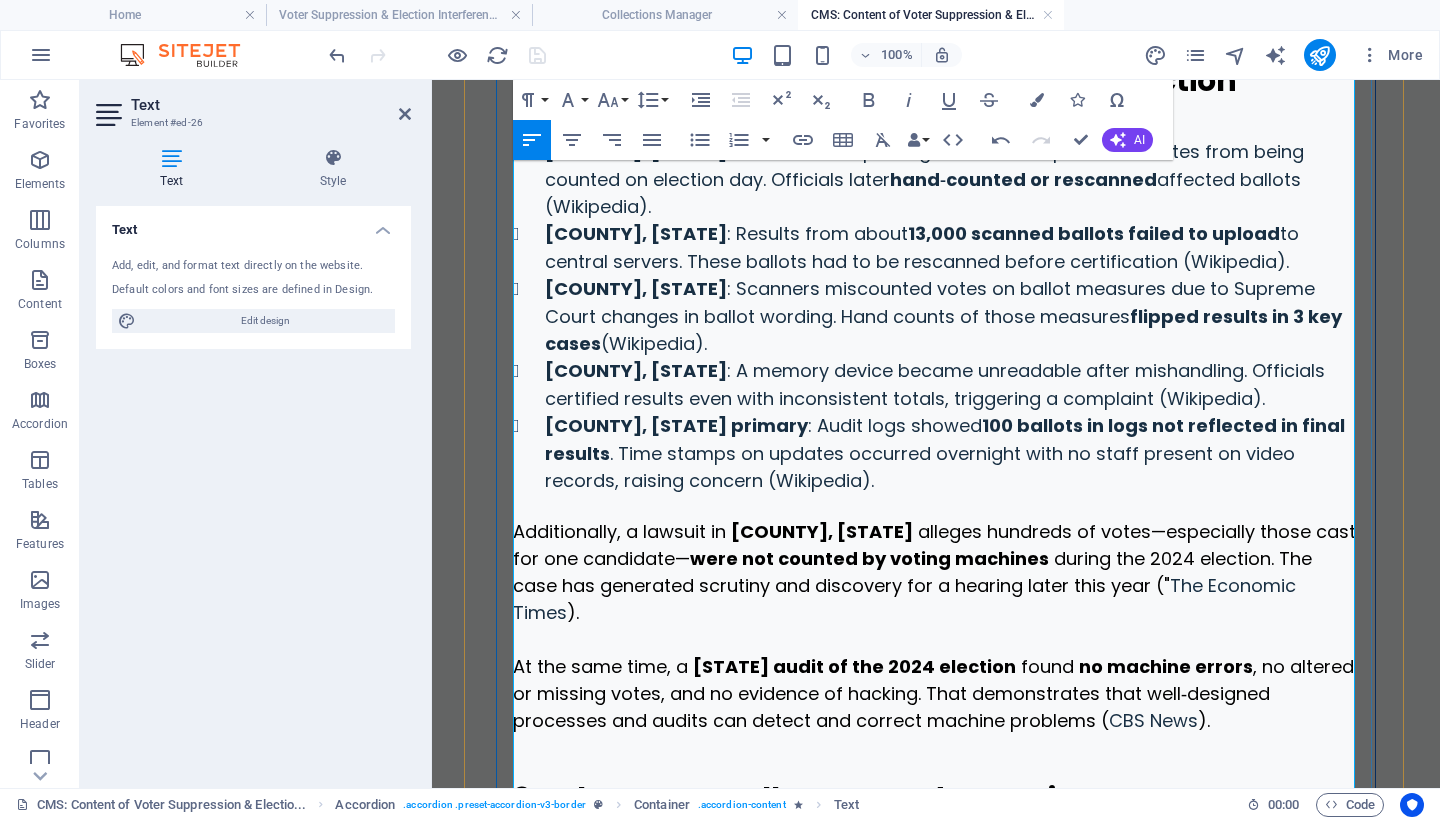 click on "✅ Voter Verification" at bounding box center (936, 901) 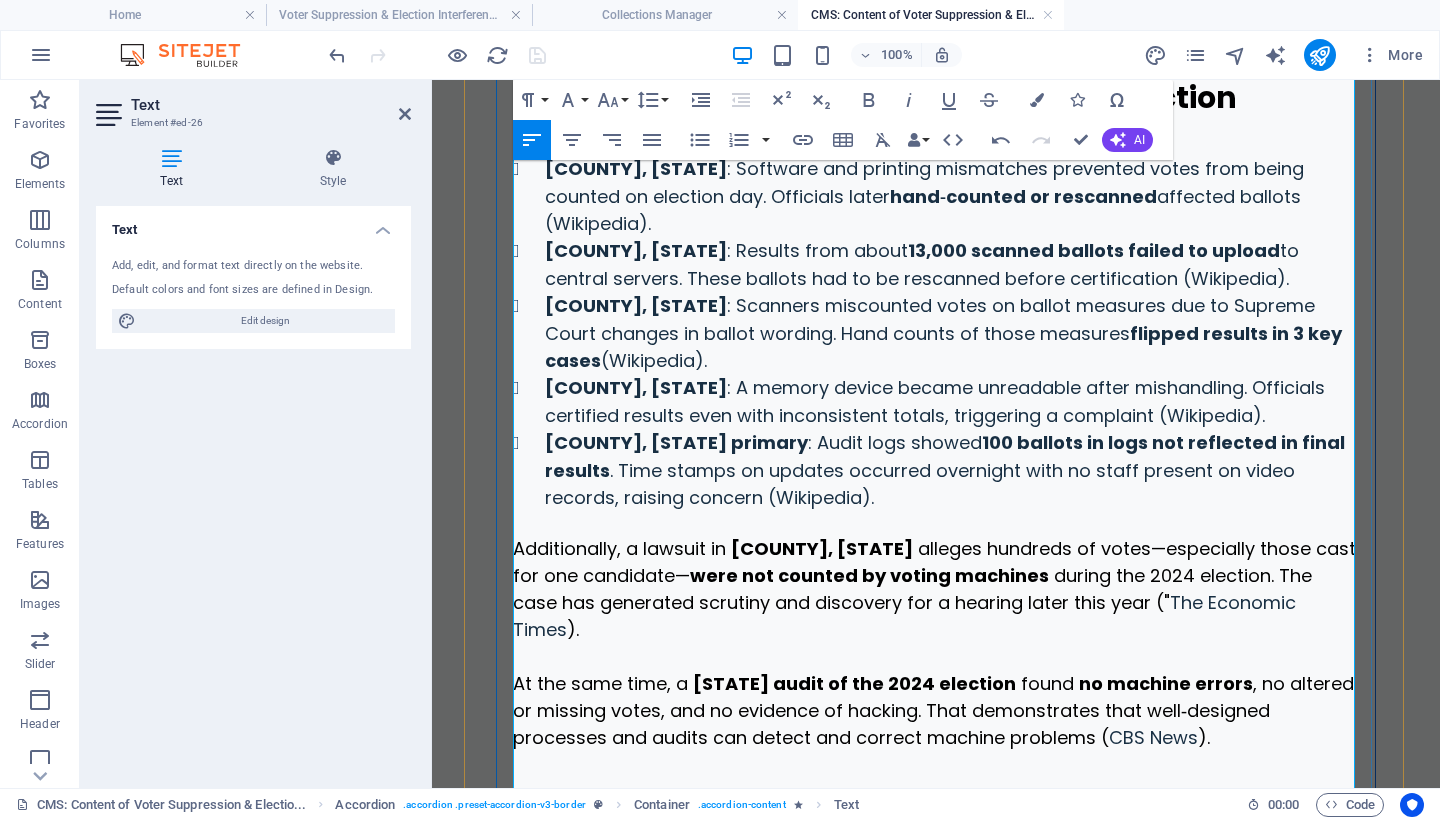 scroll, scrollTop: 13739, scrollLeft: 0, axis: vertical 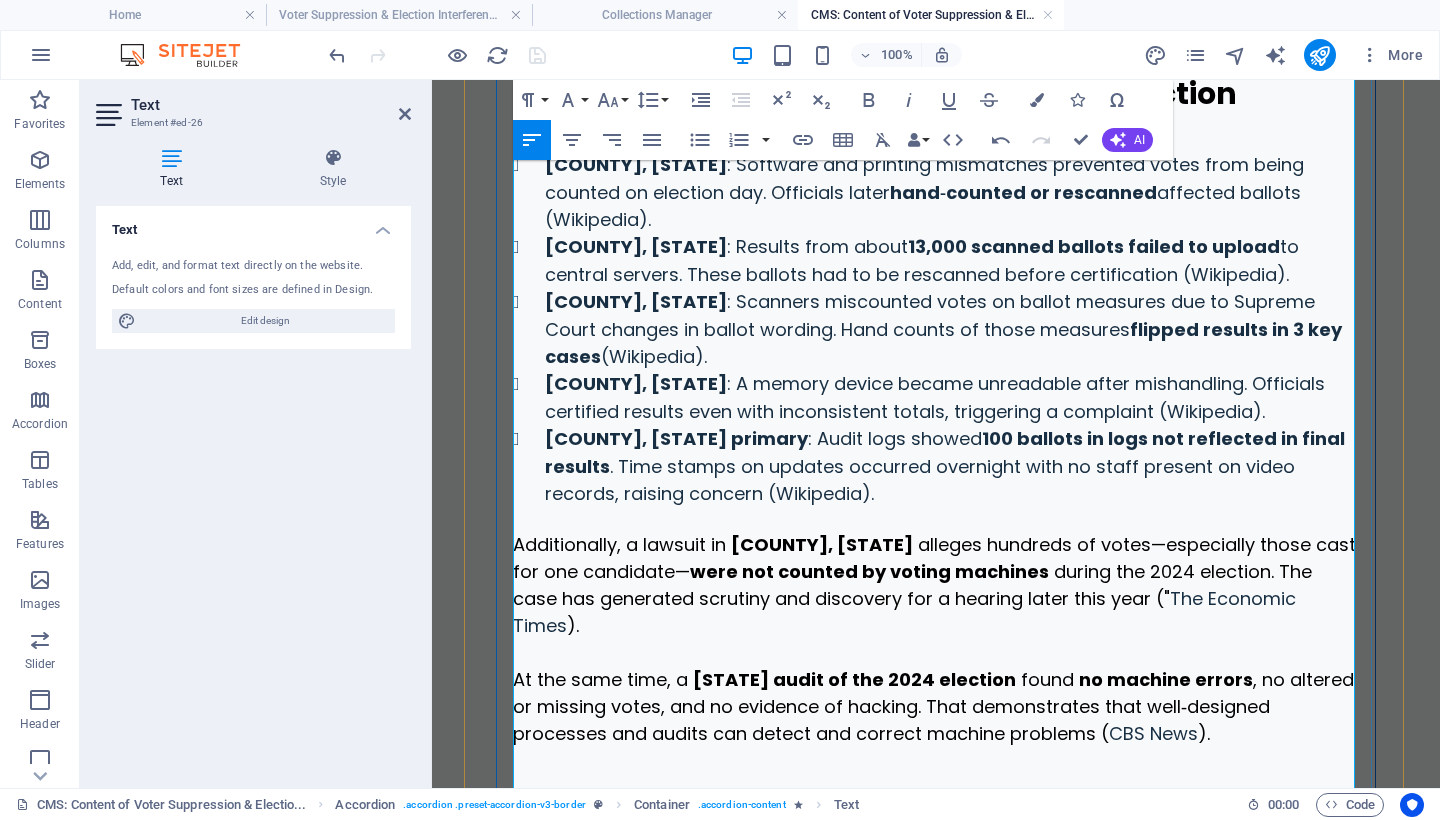 click on "Hand‑marked paper ballots allow voters to see and verify their choices directly. Machine‑printed bar‑codes and QR codes cannot be easily inspected by most voters ( Wikipedia )." at bounding box center (936, 964) 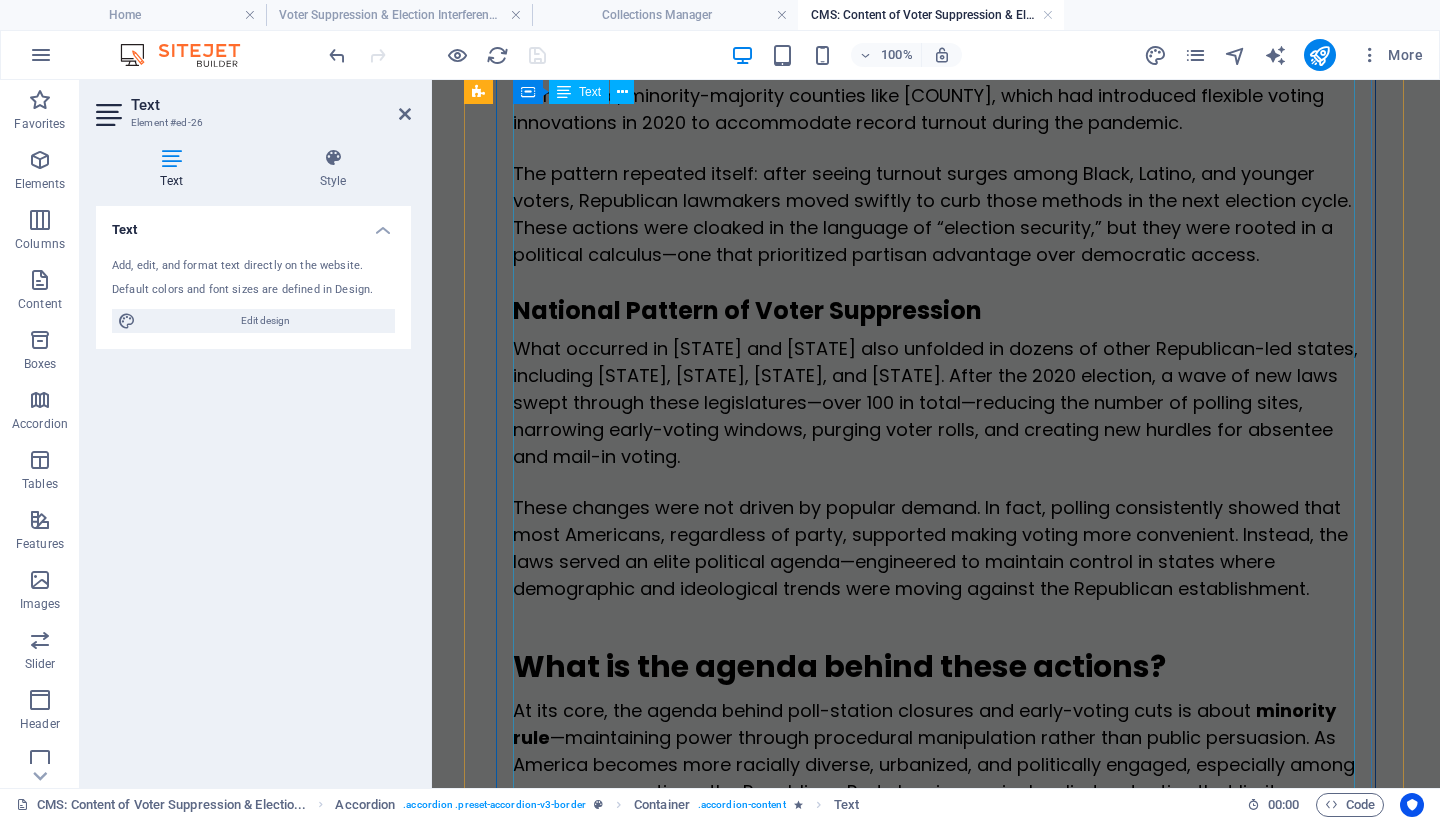 scroll, scrollTop: 9443, scrollLeft: 0, axis: vertical 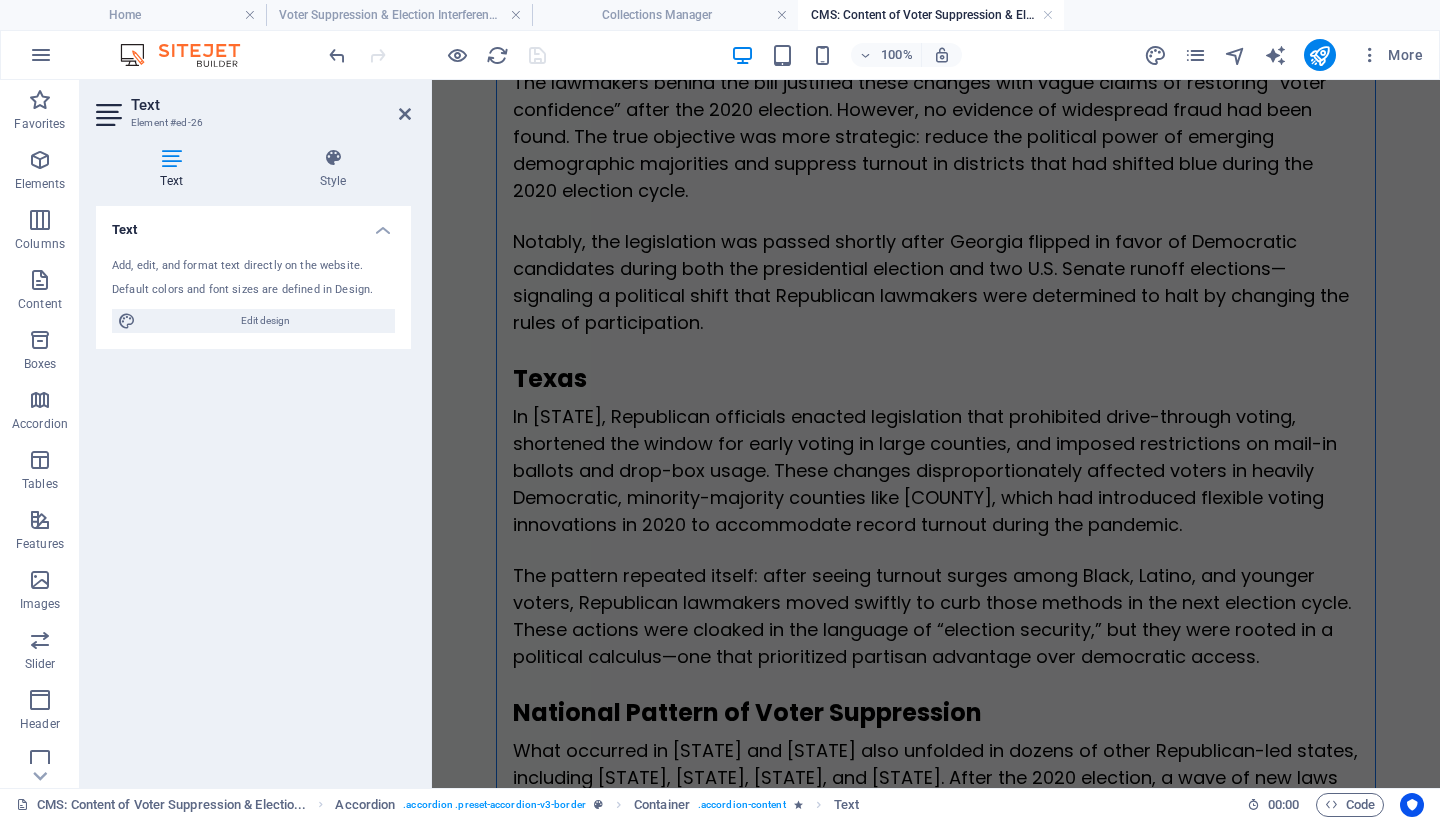 click on "Text Element #ed-26 Text Style Text Add, edit, and format text directly on the website. Default colors and font sizes are defined in Design. Edit design Alignment Left aligned Centered Right aligned Accordion Element Layout How this element expands within the layout (Flexbox). Size Default auto px % 1/1 1/2 1/3 1/4 1/5 1/6 1/7 1/8 1/9 1/10 Grow Shrink Order Container layout Visible Visible Opacity 100 % Overflow Spacing Margin Default auto px % rem vw vh Custom Custom auto px % rem vw vh auto px % rem vw vh auto px % rem vw vh auto px % rem vw vh Padding Default px rem % vh vw Custom Custom px rem % vh vw px rem % vh vw px rem % vh vw px rem % vh vw Border Style              - Width 1 auto px rem % vh vw Custom Custom 1 auto px rem % vh vw 1 auto px rem % vh vw 1 auto px rem % vh vw 1 auto px rem % vh vw  - Color Round corners Default px rem % vh vw Custom Custom px rem % vh vw px rem % vh vw px rem % vh vw px rem % vh vw Shadow Default None Outside Inside Color X offset 0 px rem vh vw Y offset 0 px" at bounding box center [256, 434] 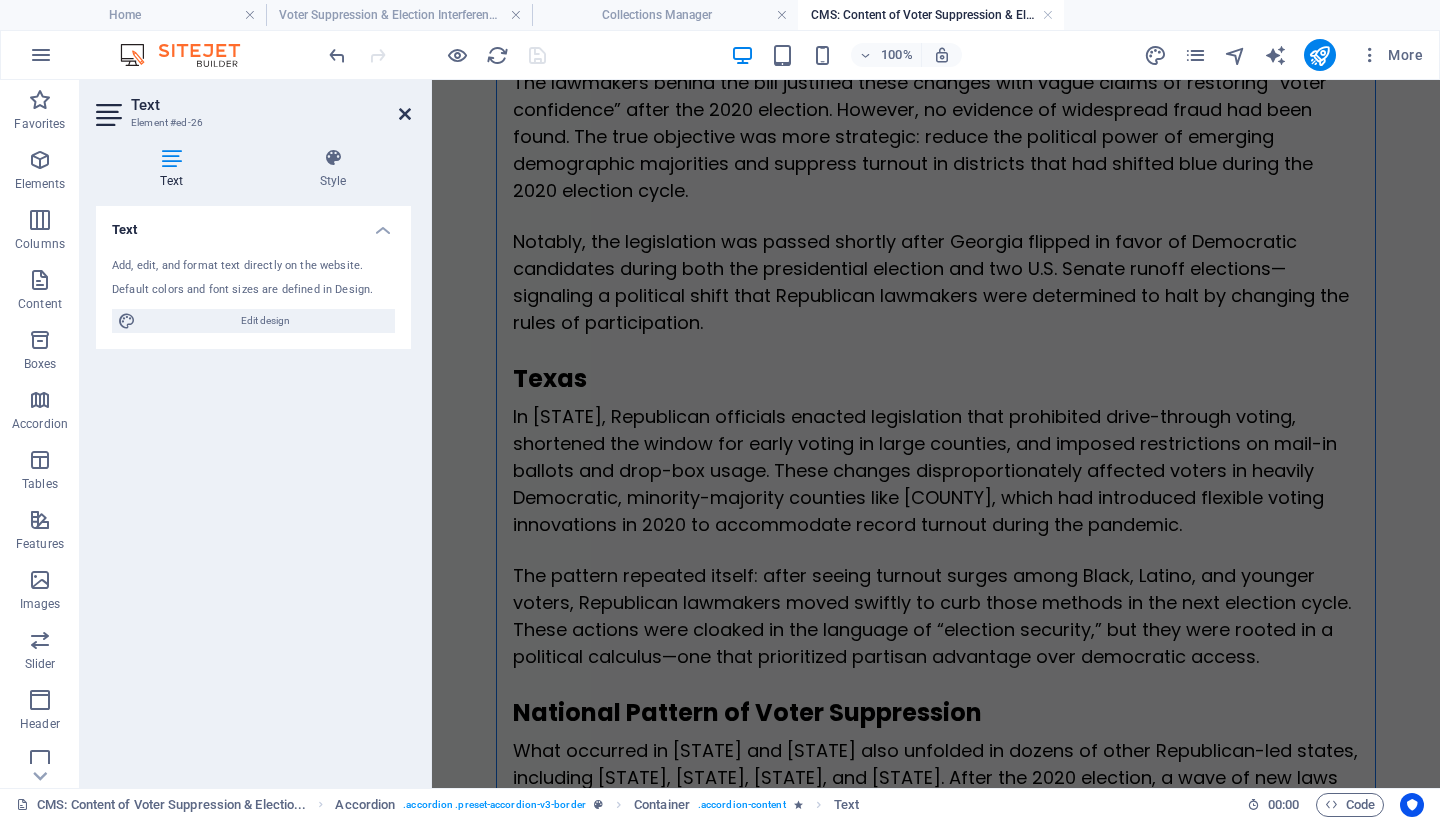 click at bounding box center (405, 114) 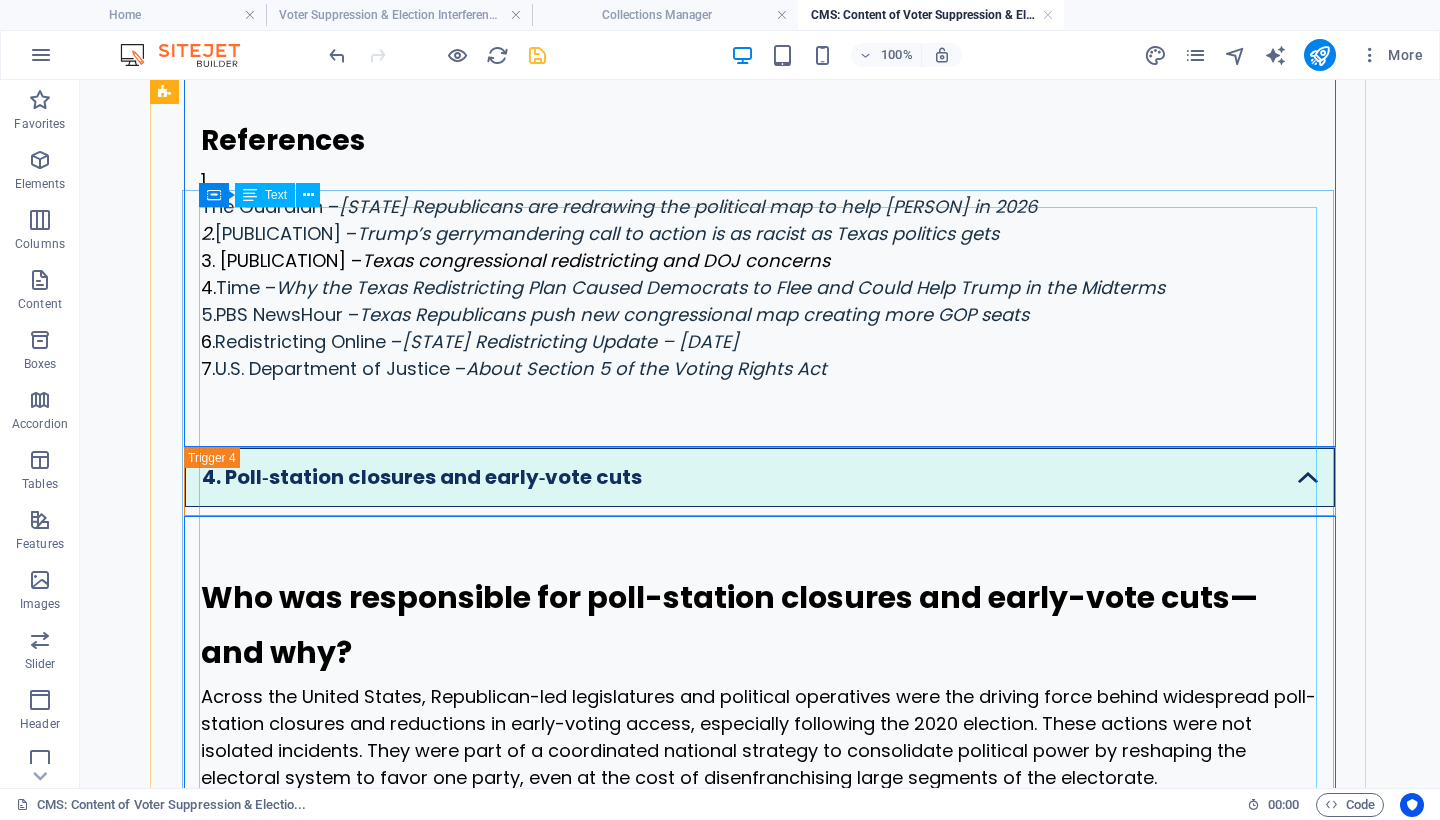 scroll, scrollTop: 6428, scrollLeft: 0, axis: vertical 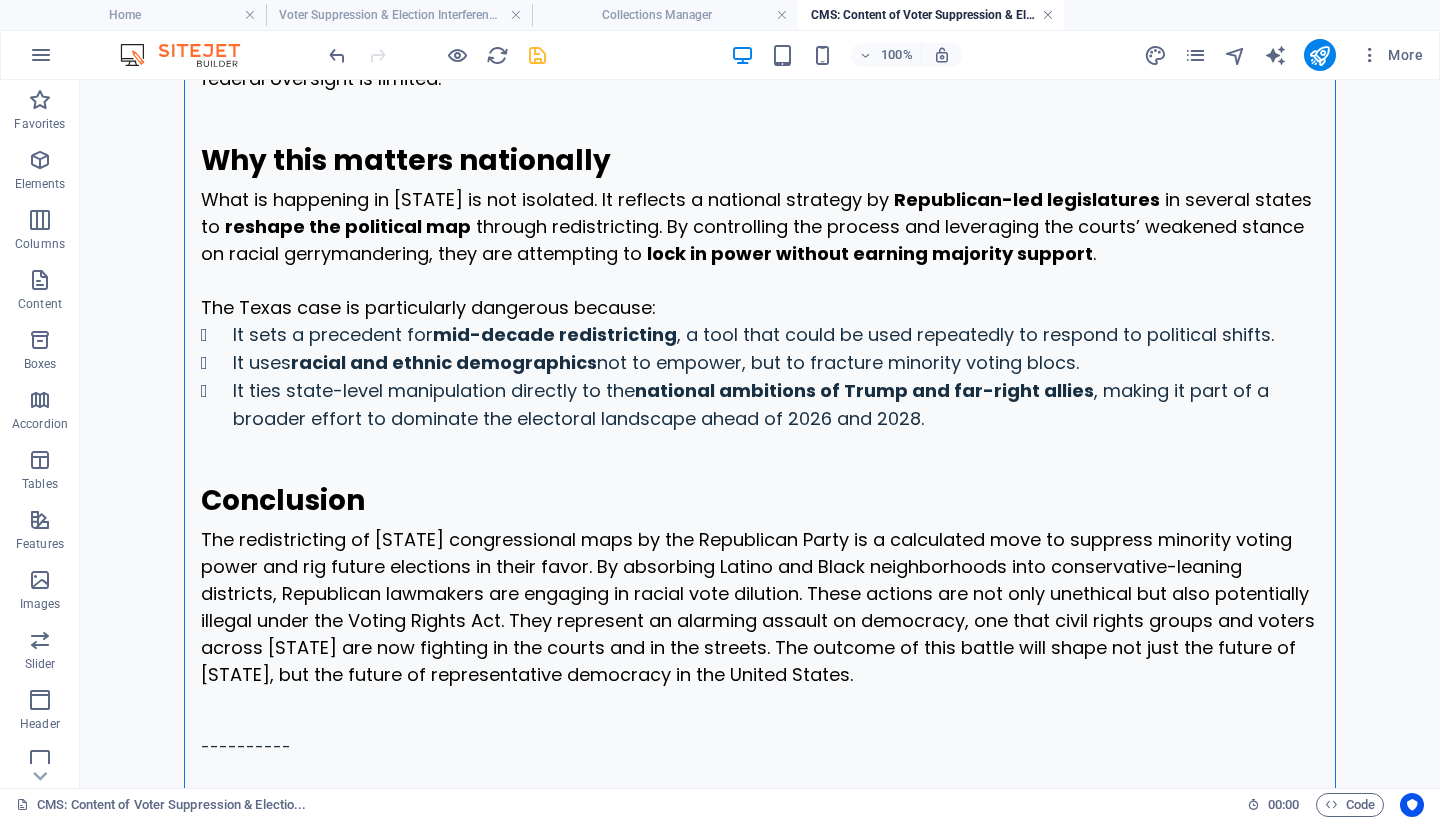 click at bounding box center (1048, 15) 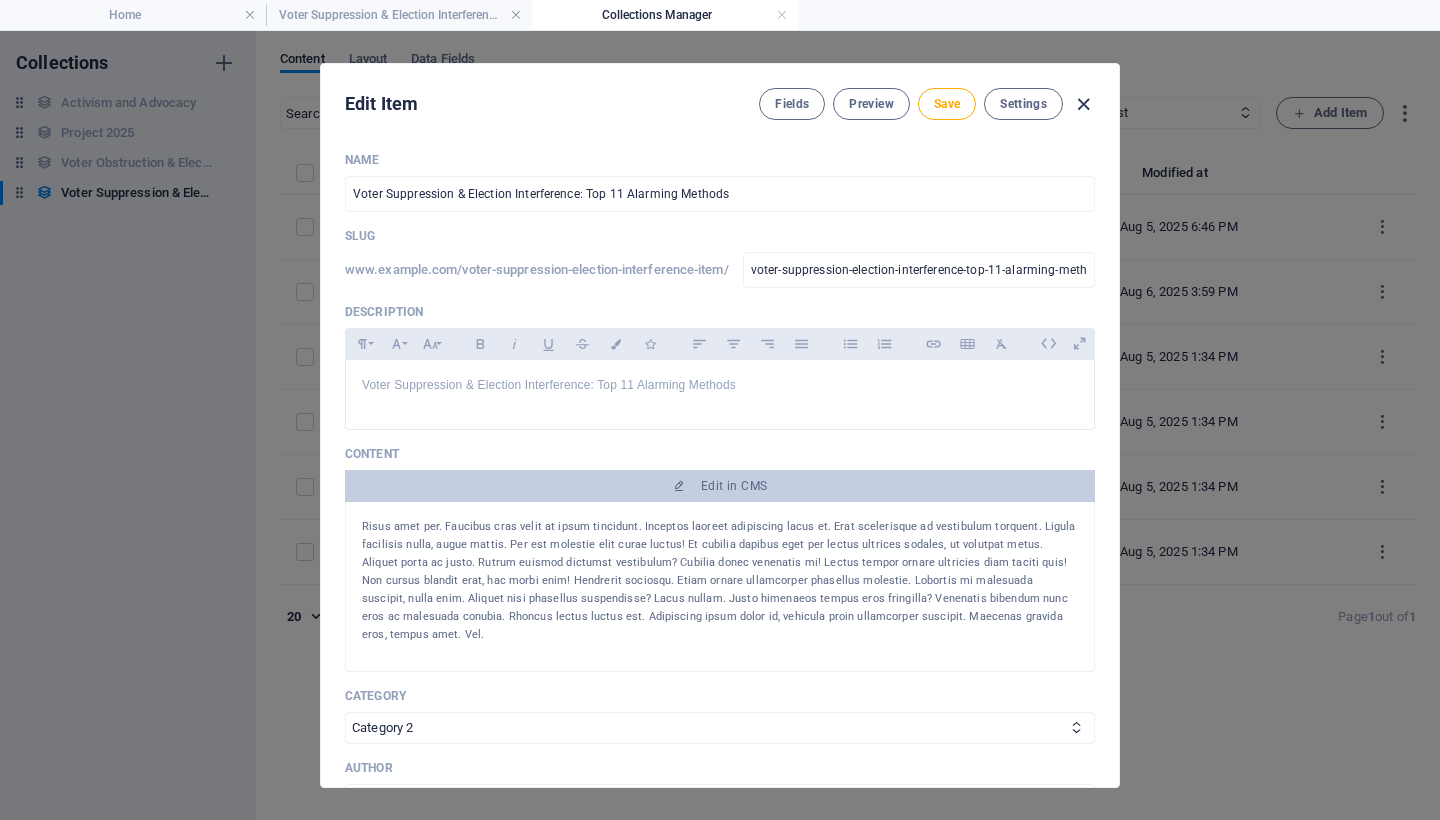 click at bounding box center (1083, 104) 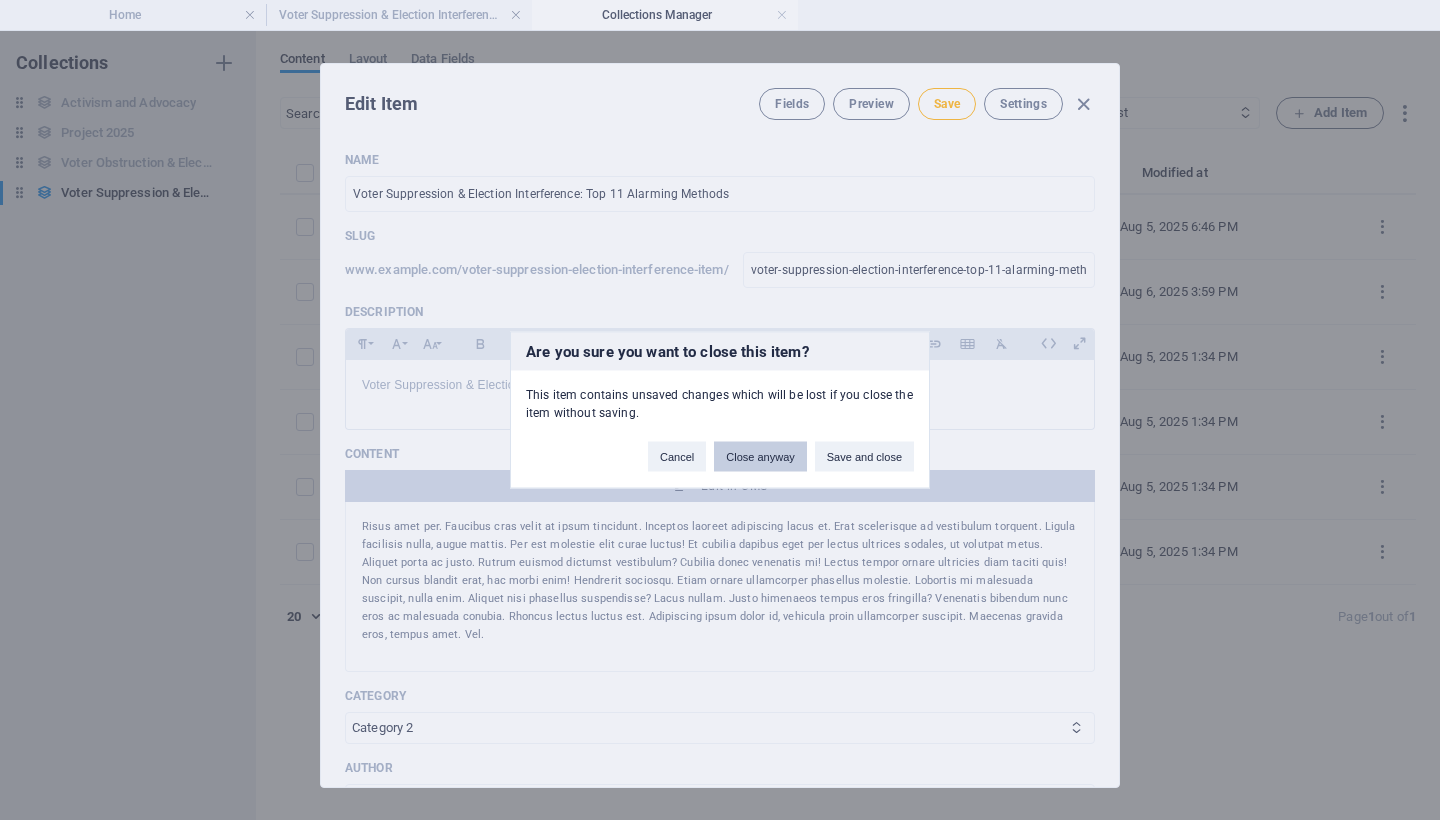 click on "Close anyway" at bounding box center [760, 457] 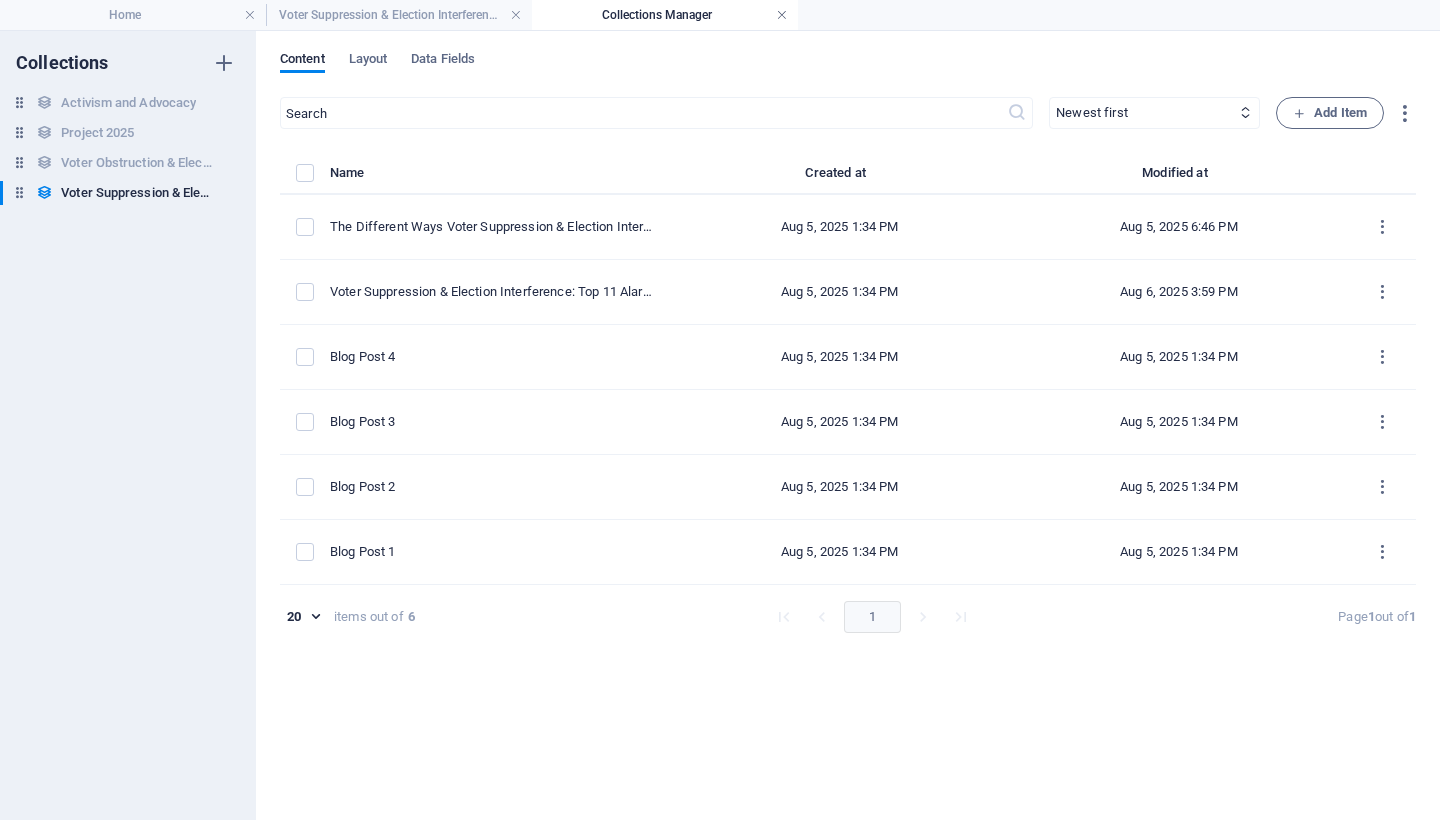 click at bounding box center (782, 15) 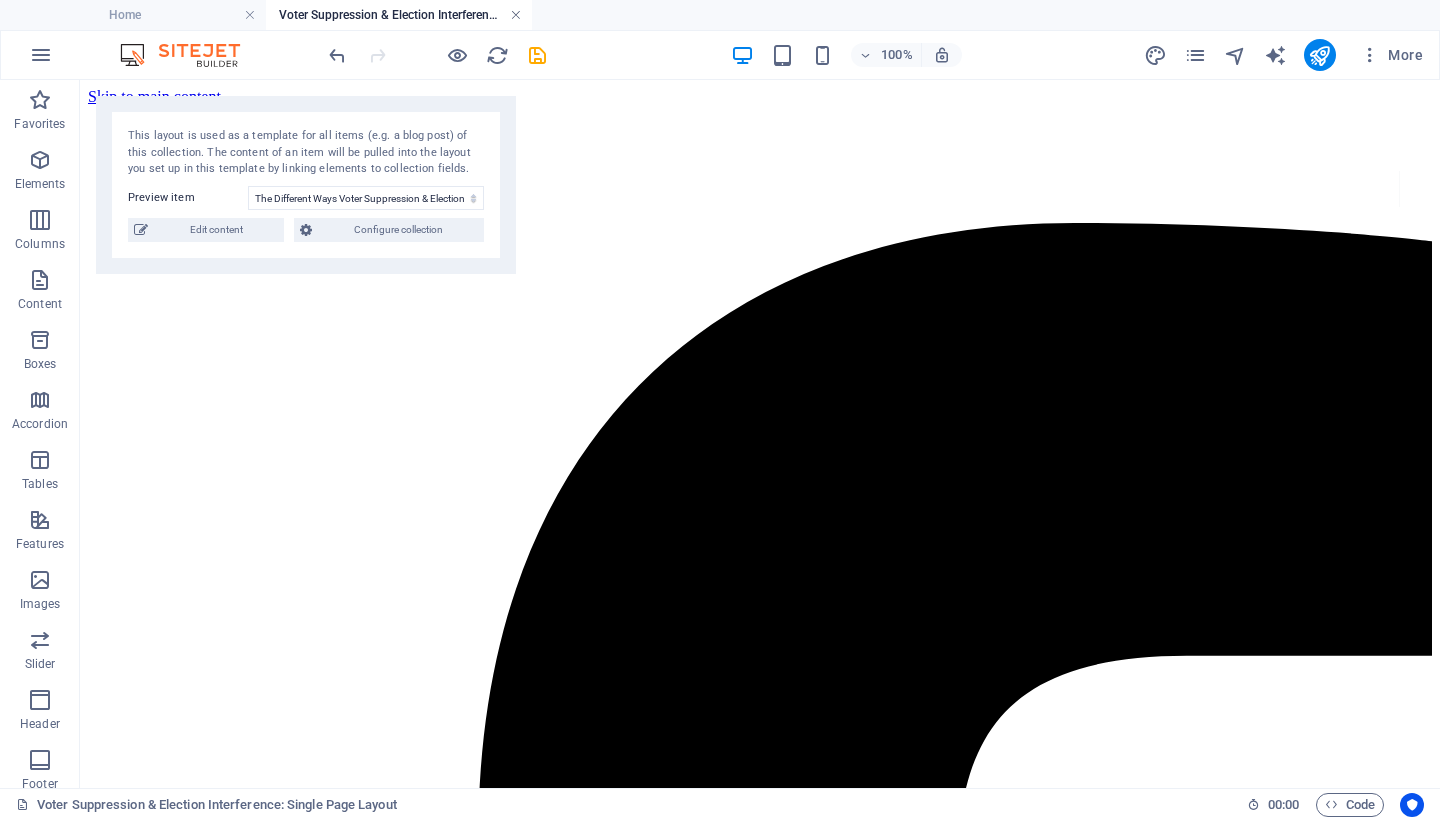 click at bounding box center [516, 15] 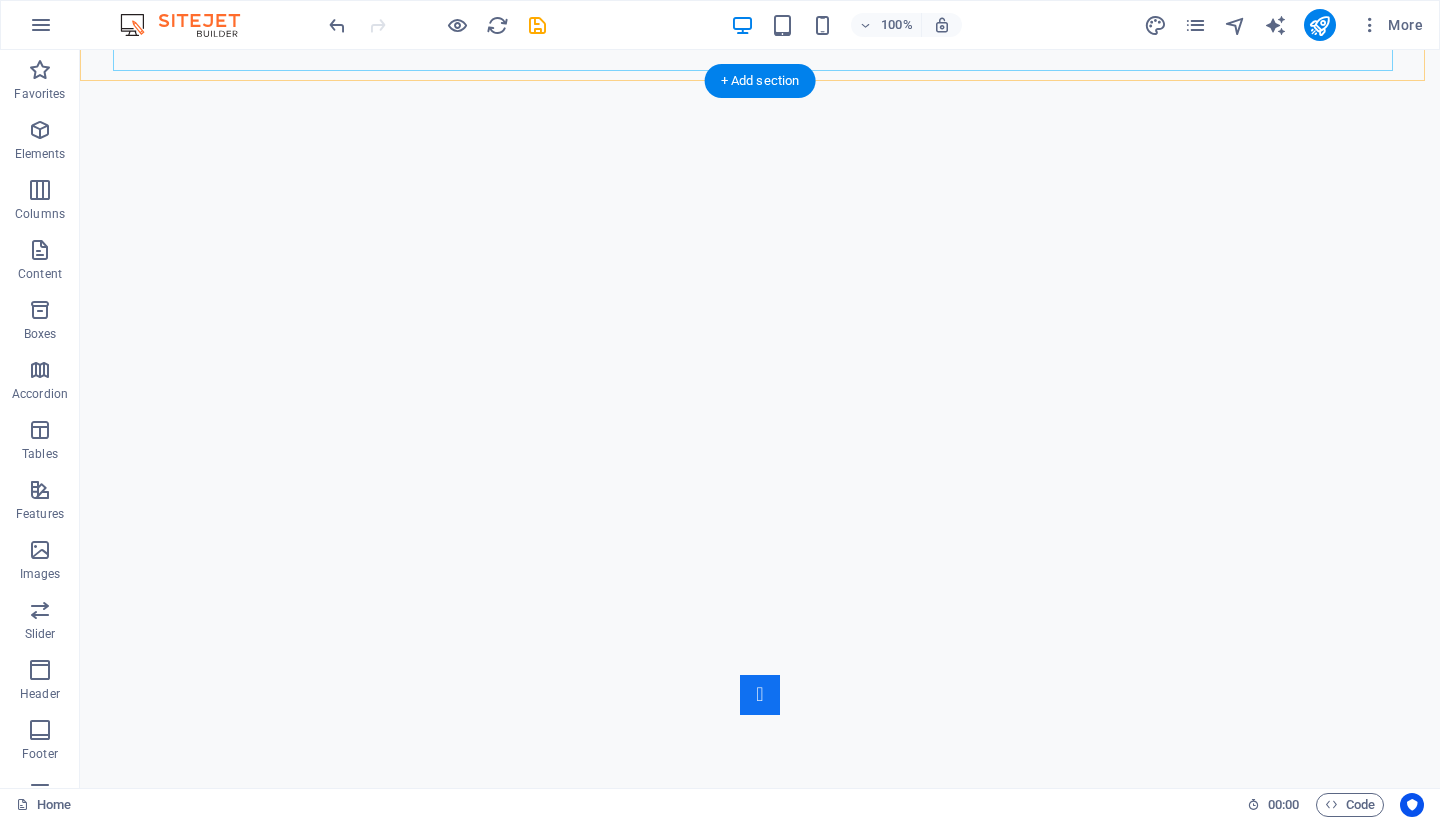 scroll, scrollTop: 1333, scrollLeft: 0, axis: vertical 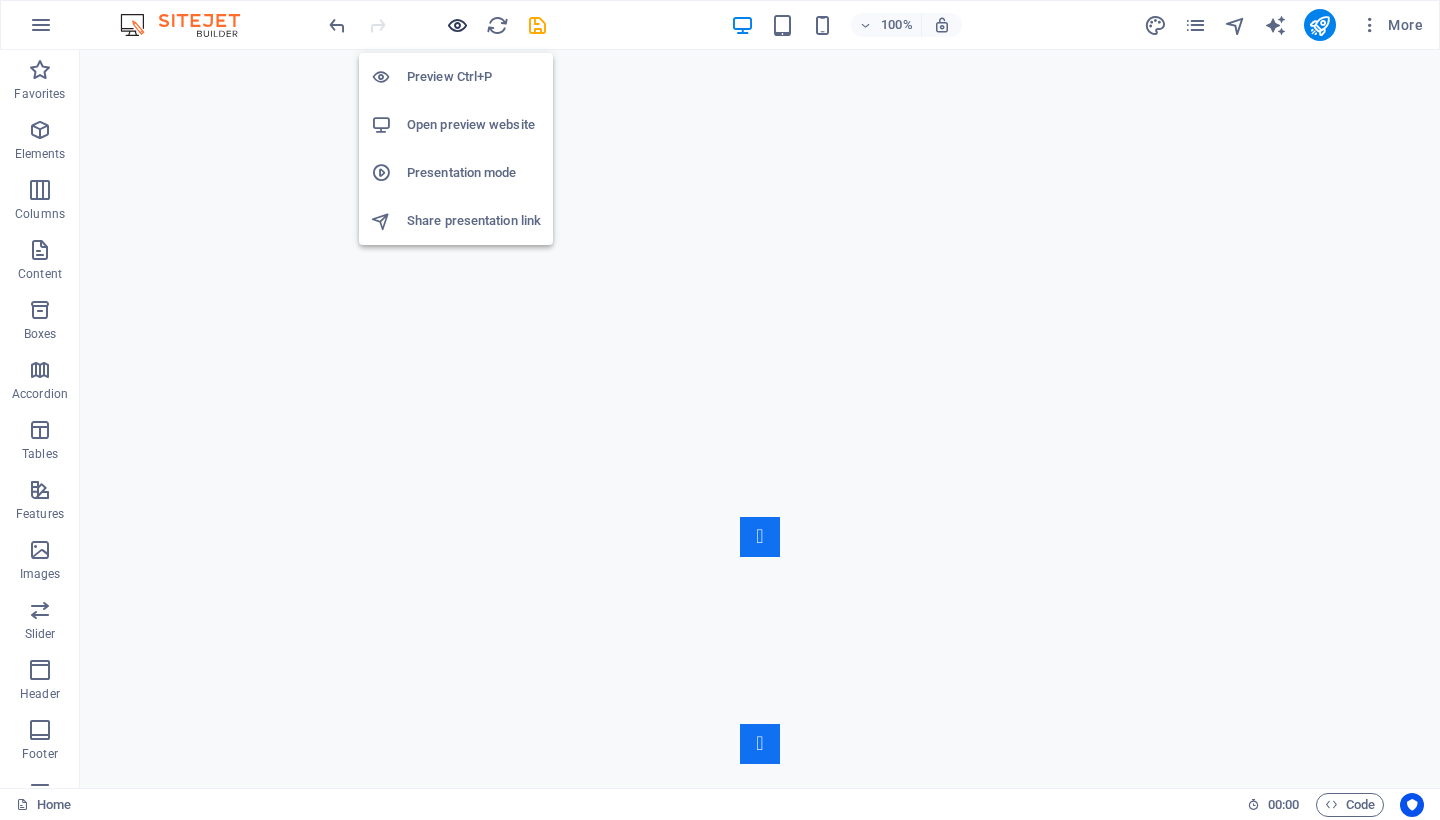 click at bounding box center [457, 25] 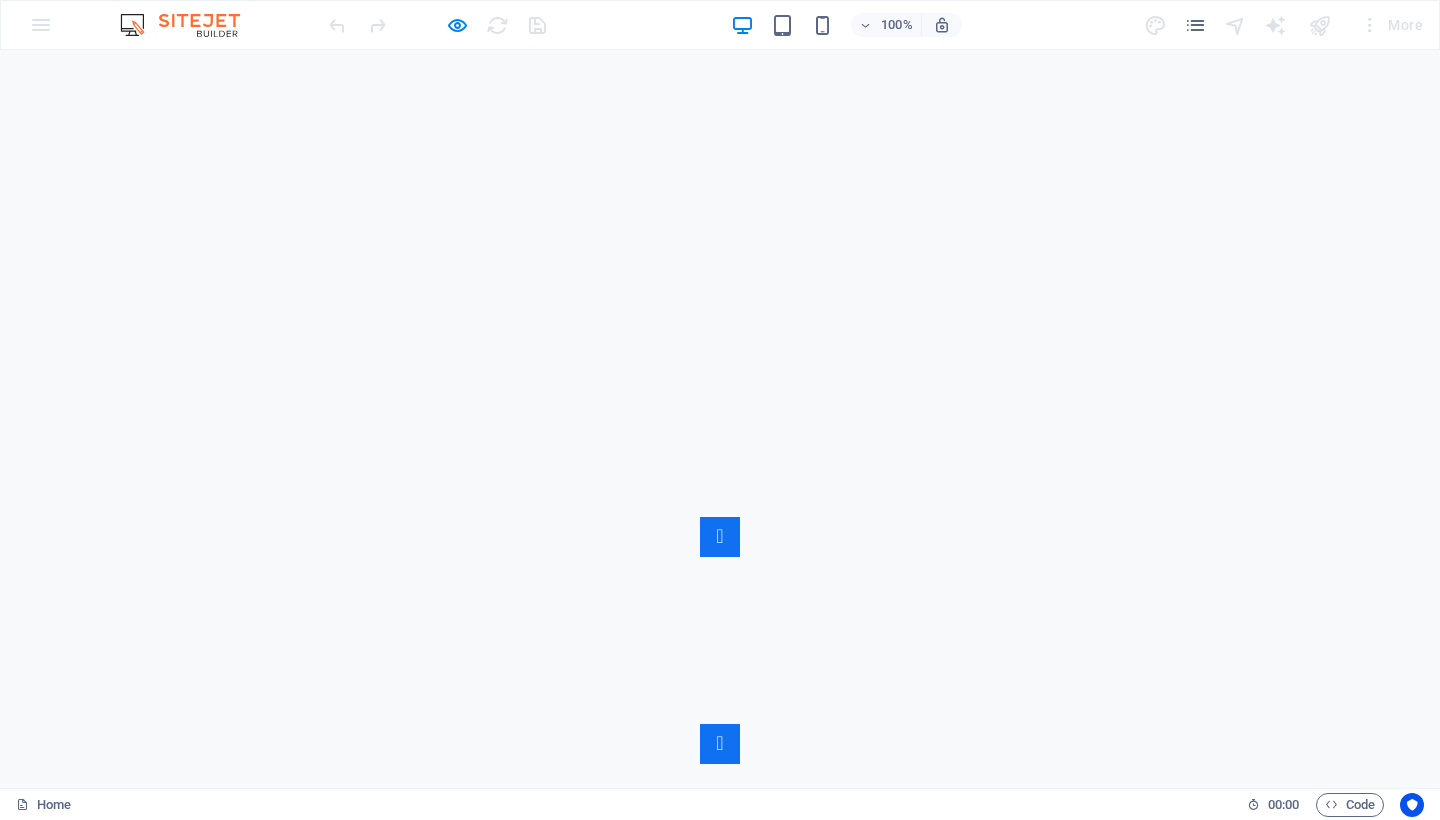 click on "Rise Up Now: Defend Democracy, Stop Fascism" at bounding box center (374, 1467) 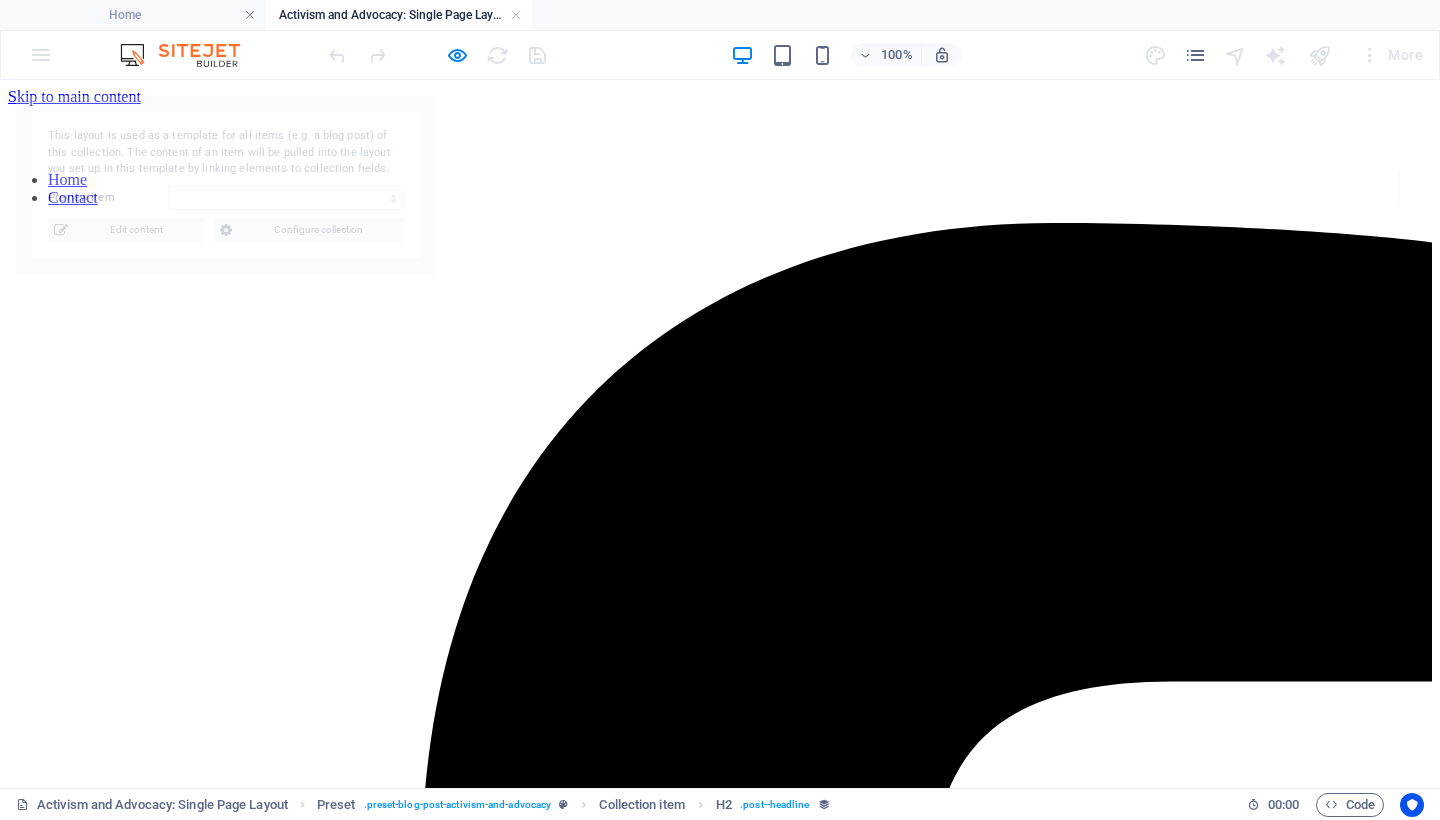 scroll, scrollTop: 0, scrollLeft: 0, axis: both 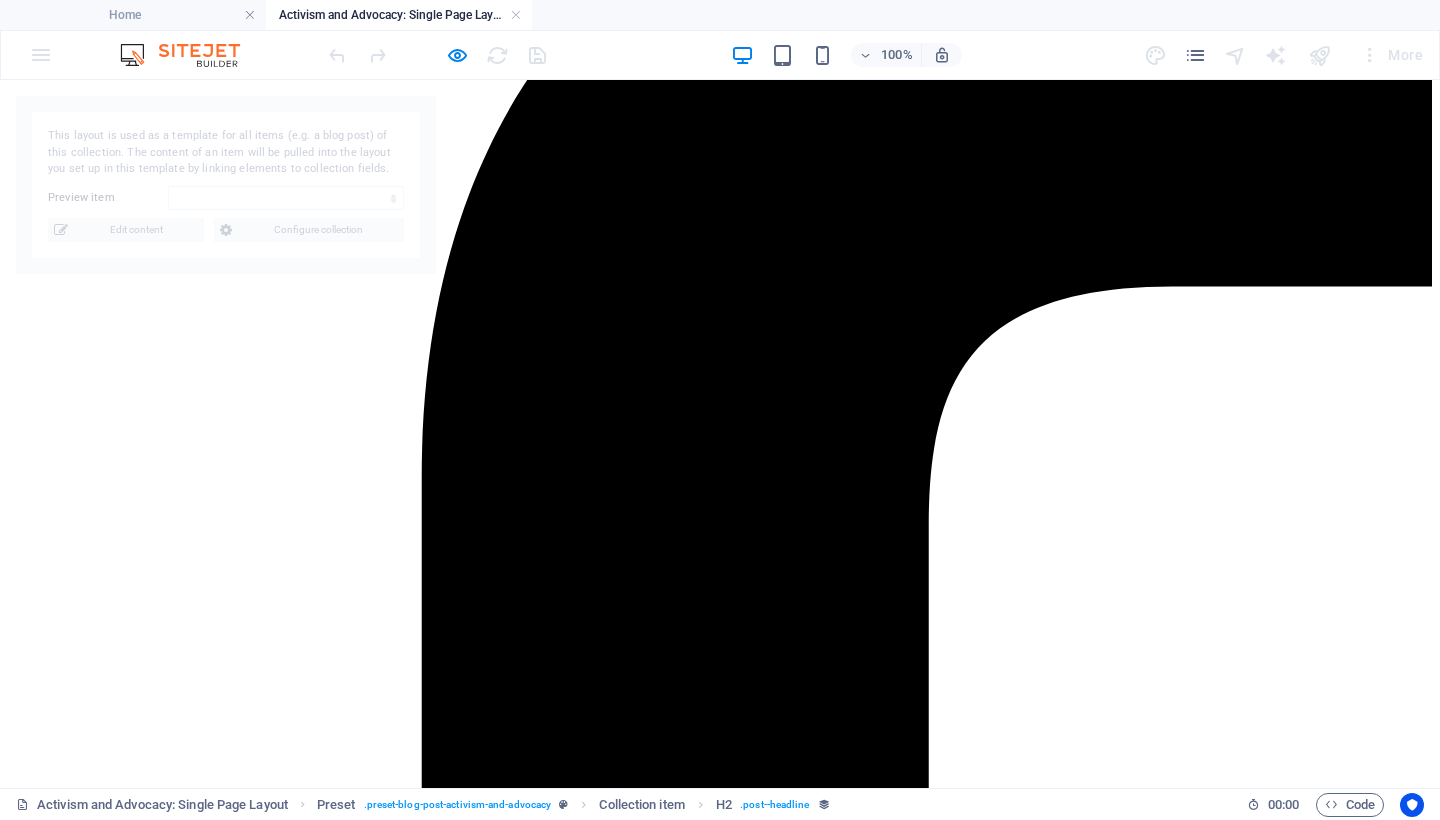 select on "688fa9cda1a905c386069d1b" 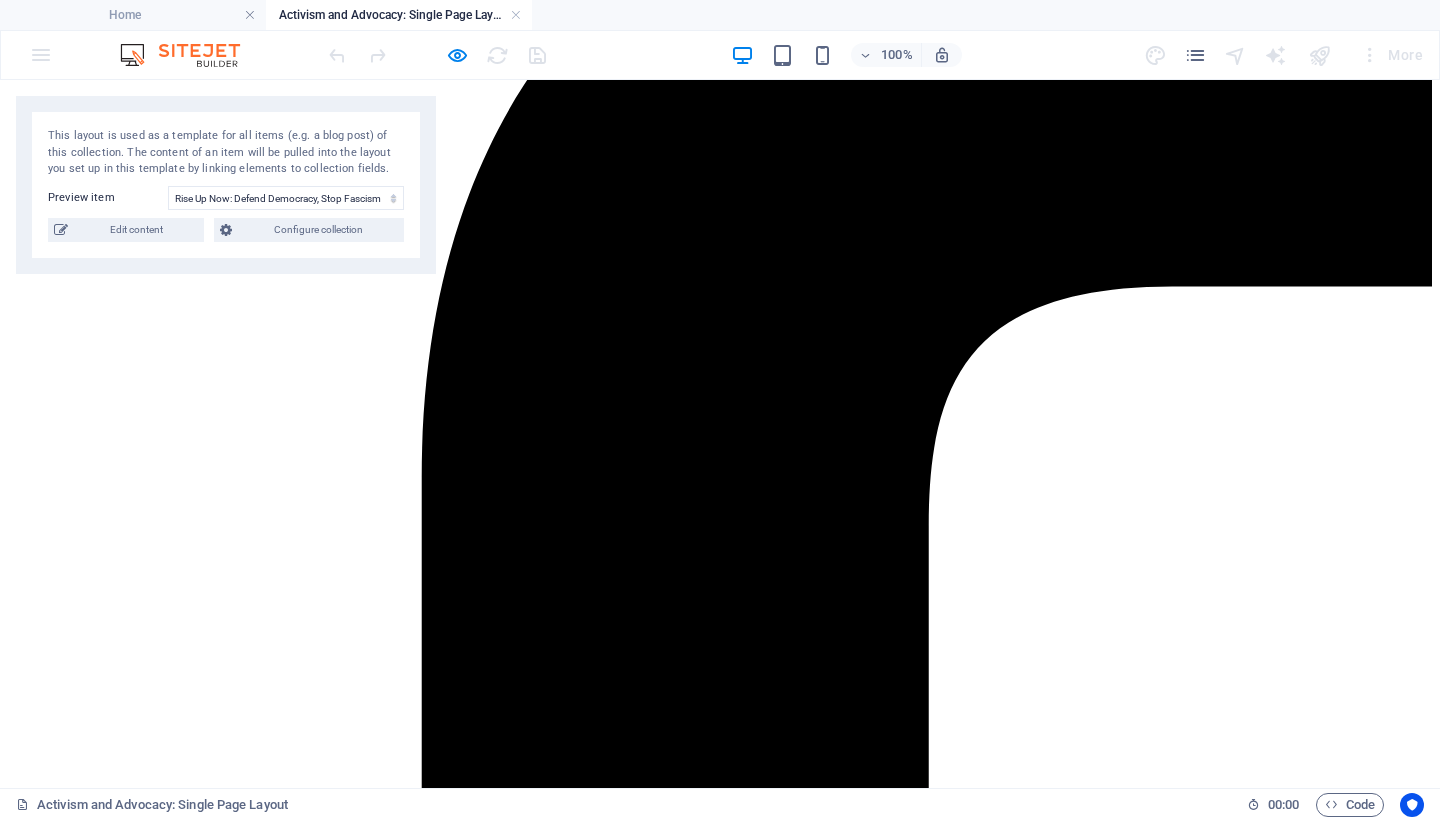 scroll, scrollTop: 768, scrollLeft: 0, axis: vertical 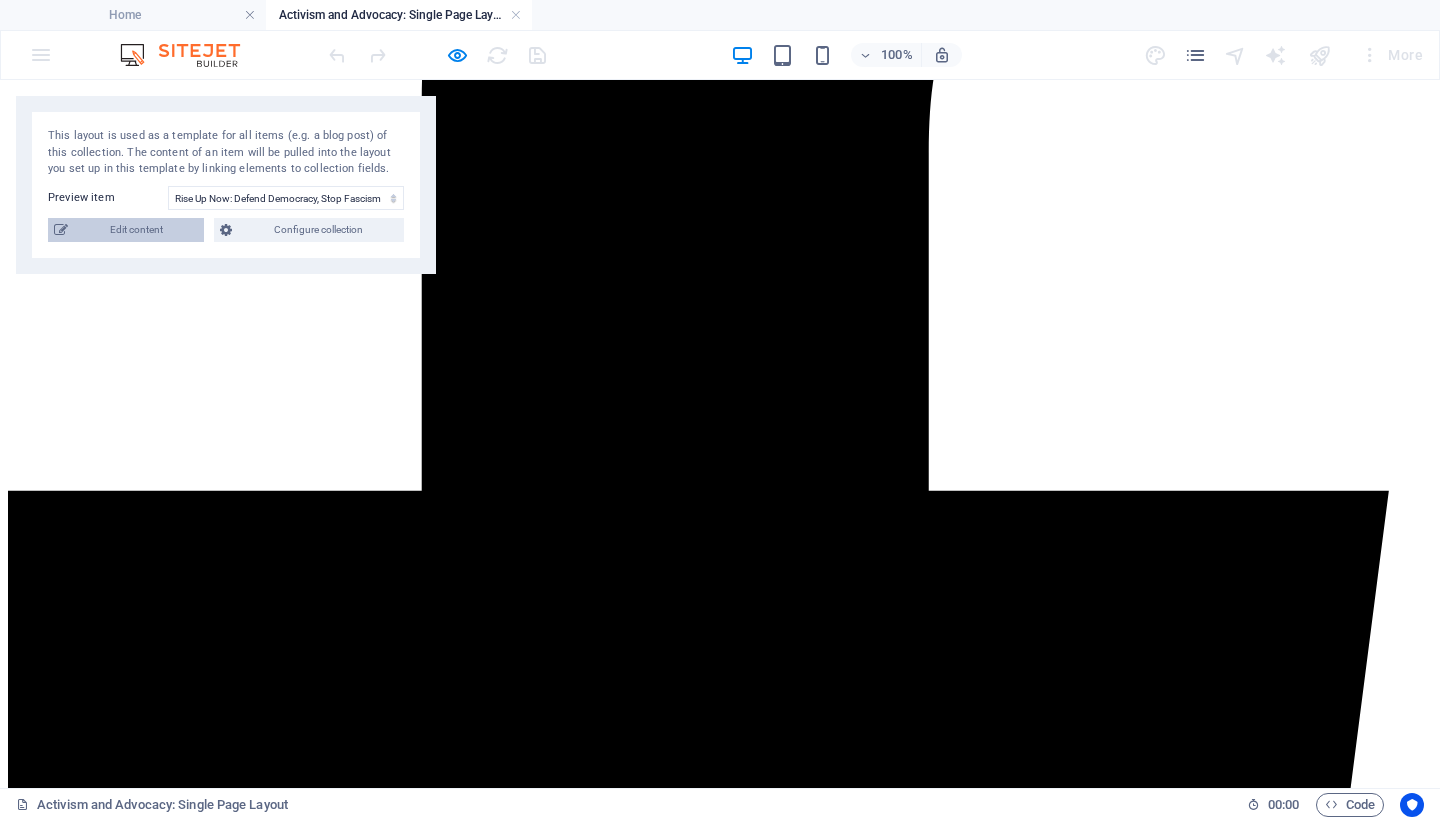 click on "Edit content" at bounding box center [136, 230] 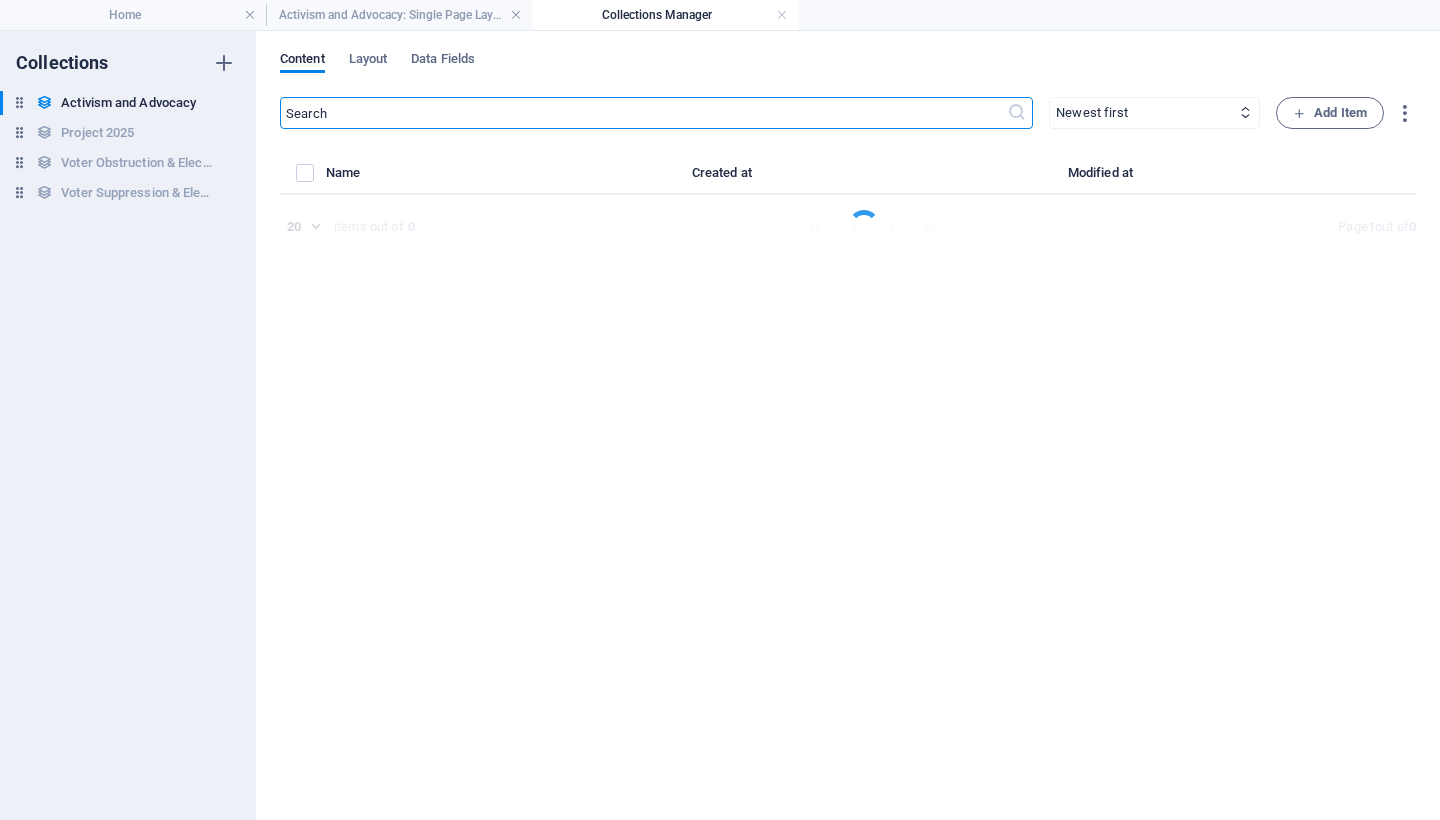 select on "Protect Democracy" 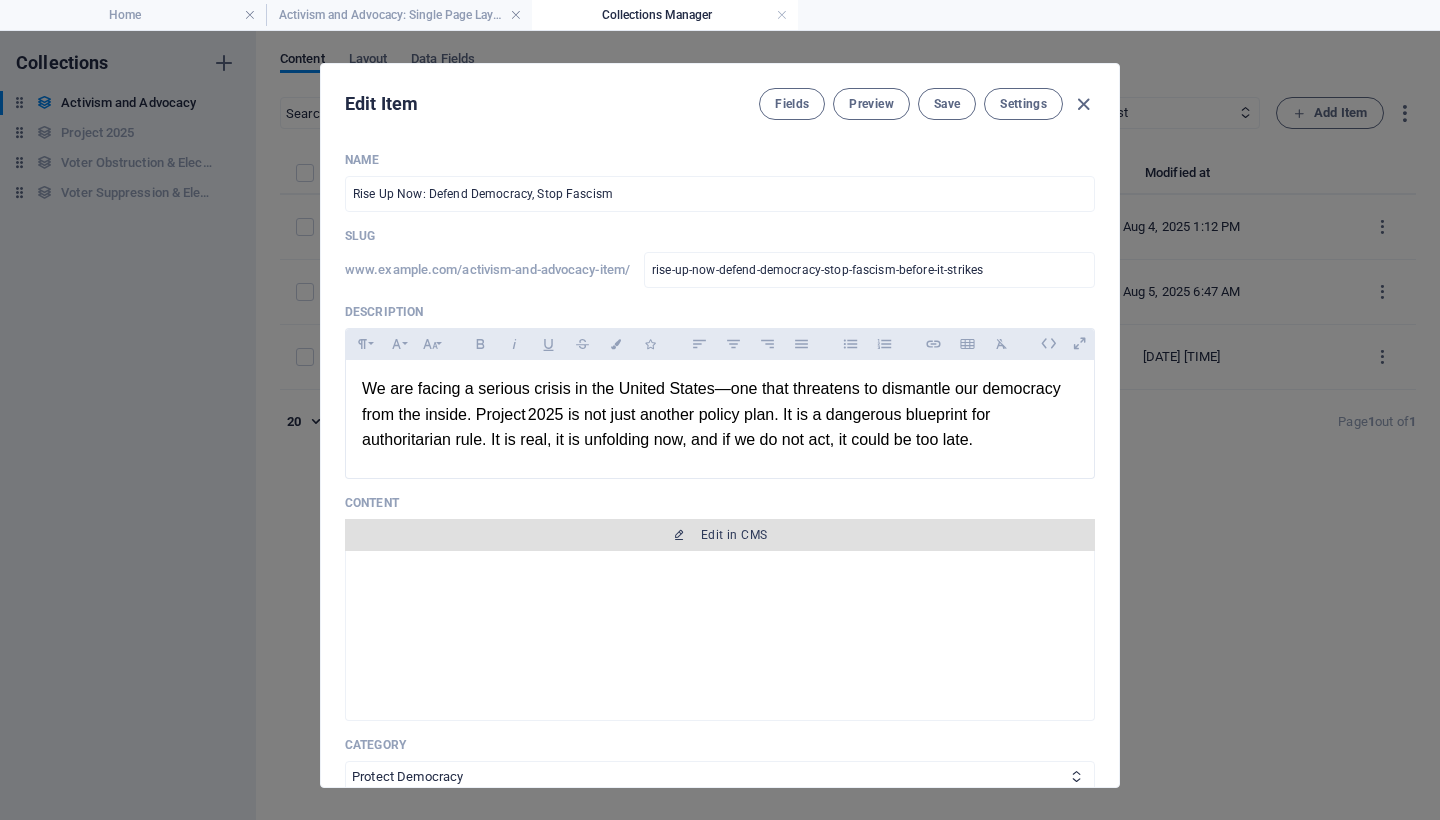 click on "Edit in CMS" at bounding box center (720, 535) 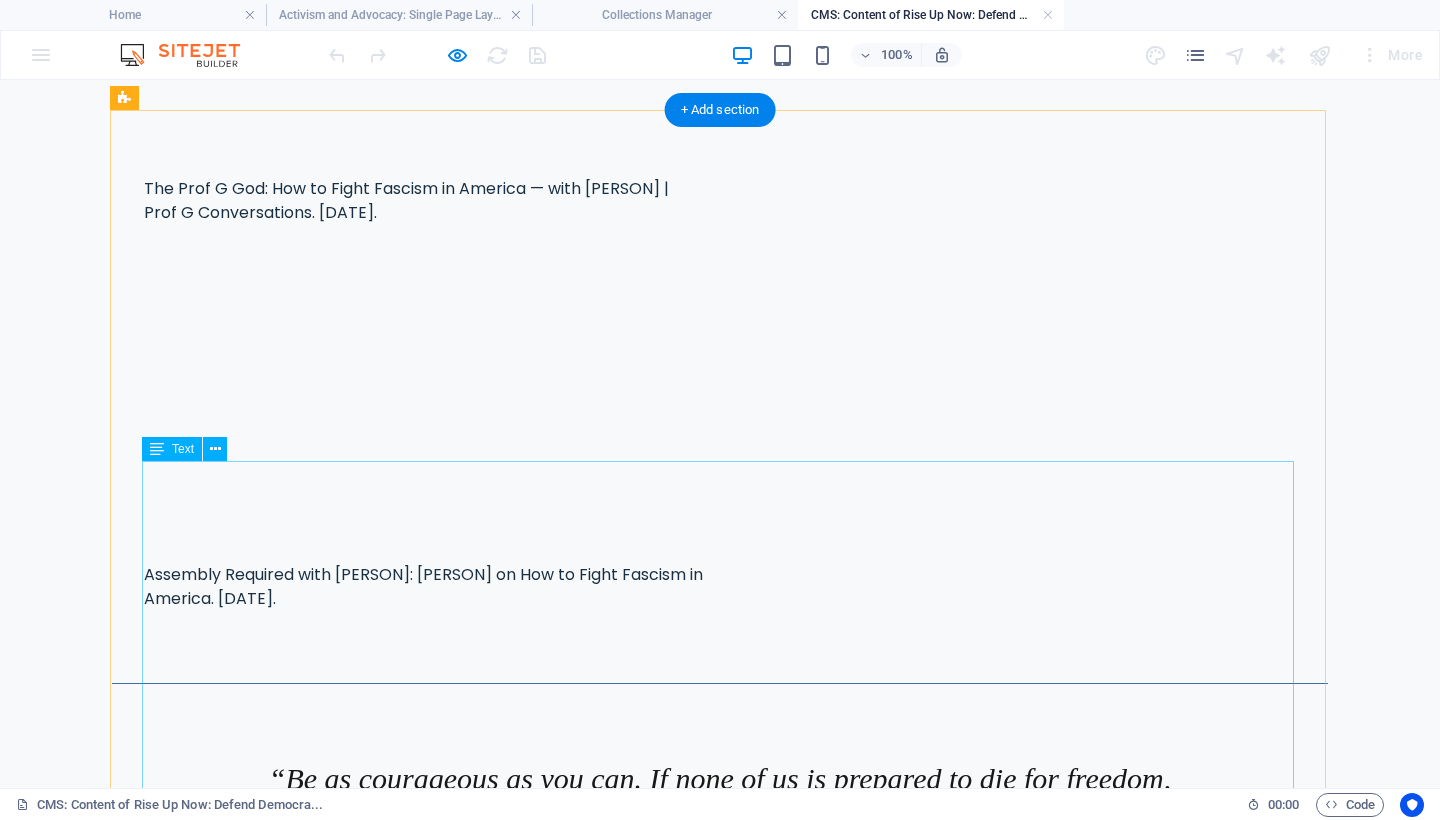 scroll, scrollTop: 803, scrollLeft: 0, axis: vertical 